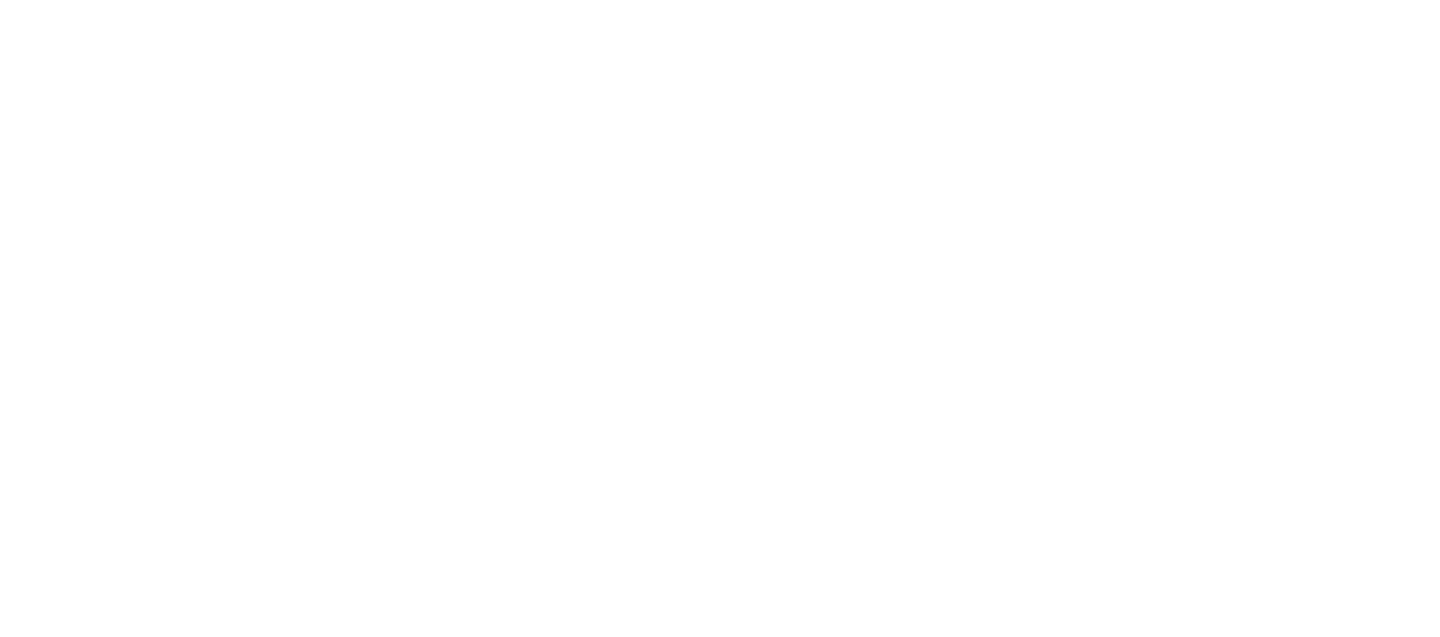scroll, scrollTop: 0, scrollLeft: 0, axis: both 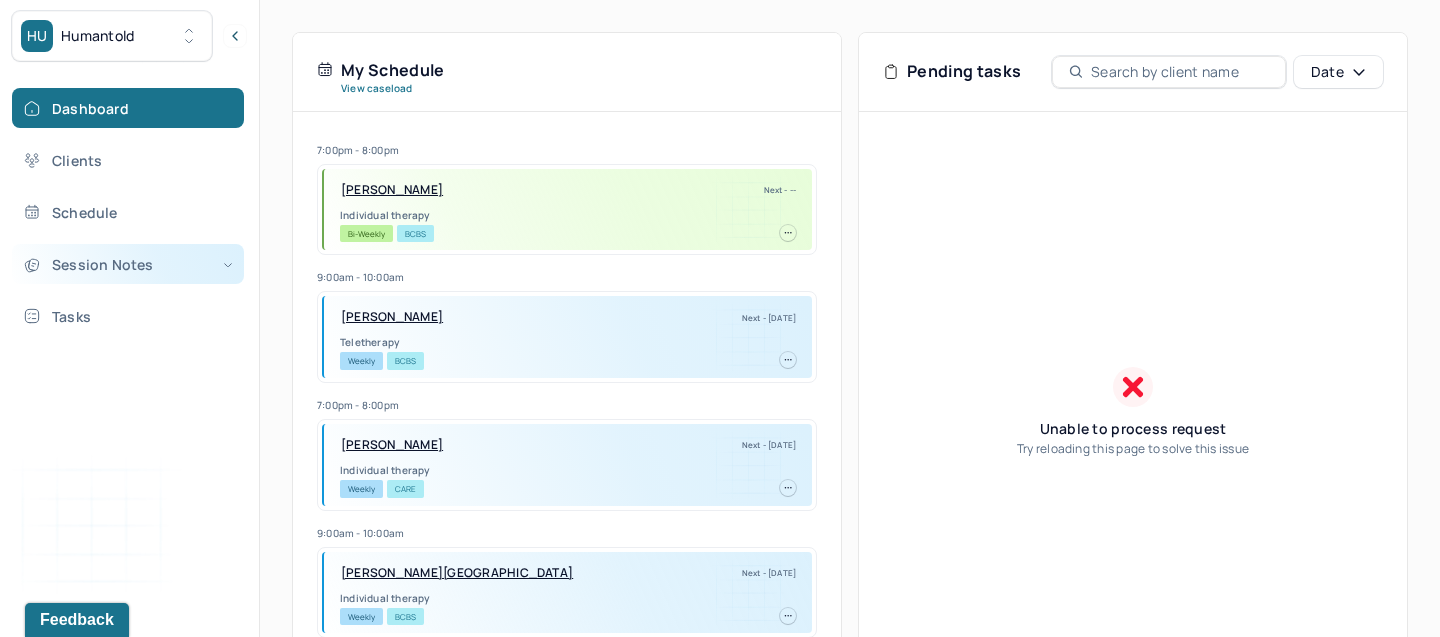 click on "Session Notes" at bounding box center [128, 264] 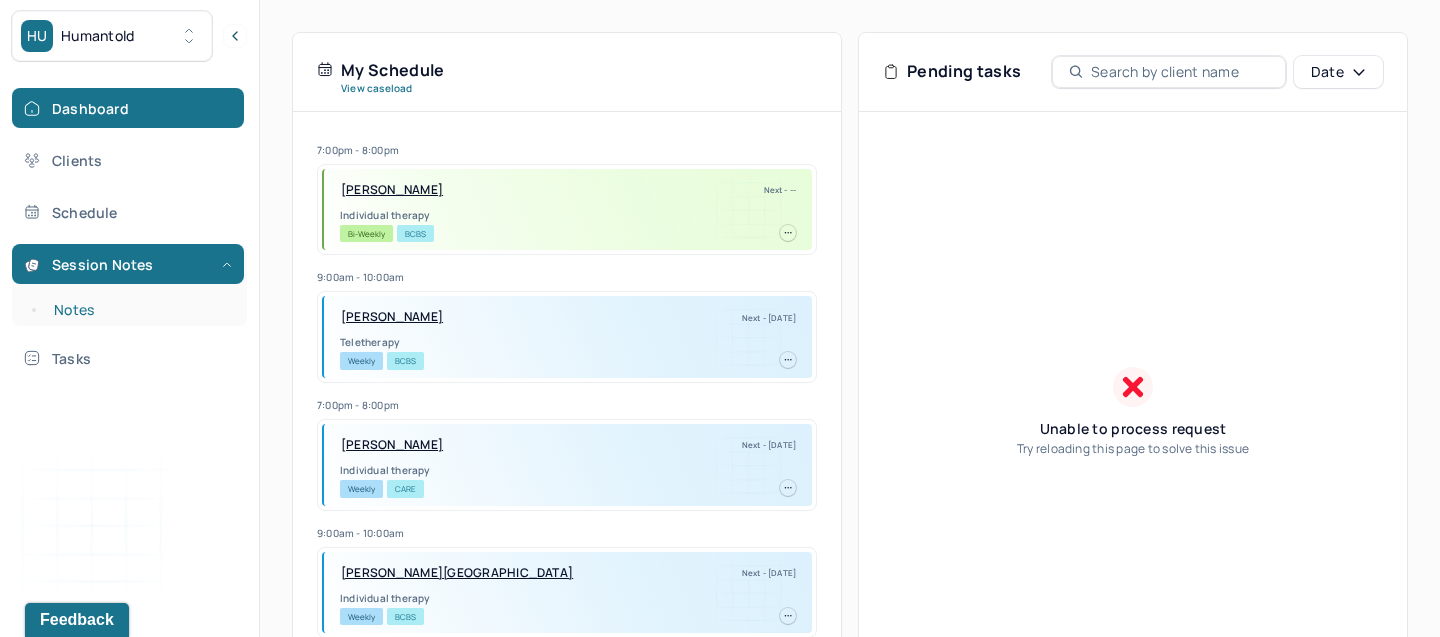 click on "Notes" at bounding box center (139, 310) 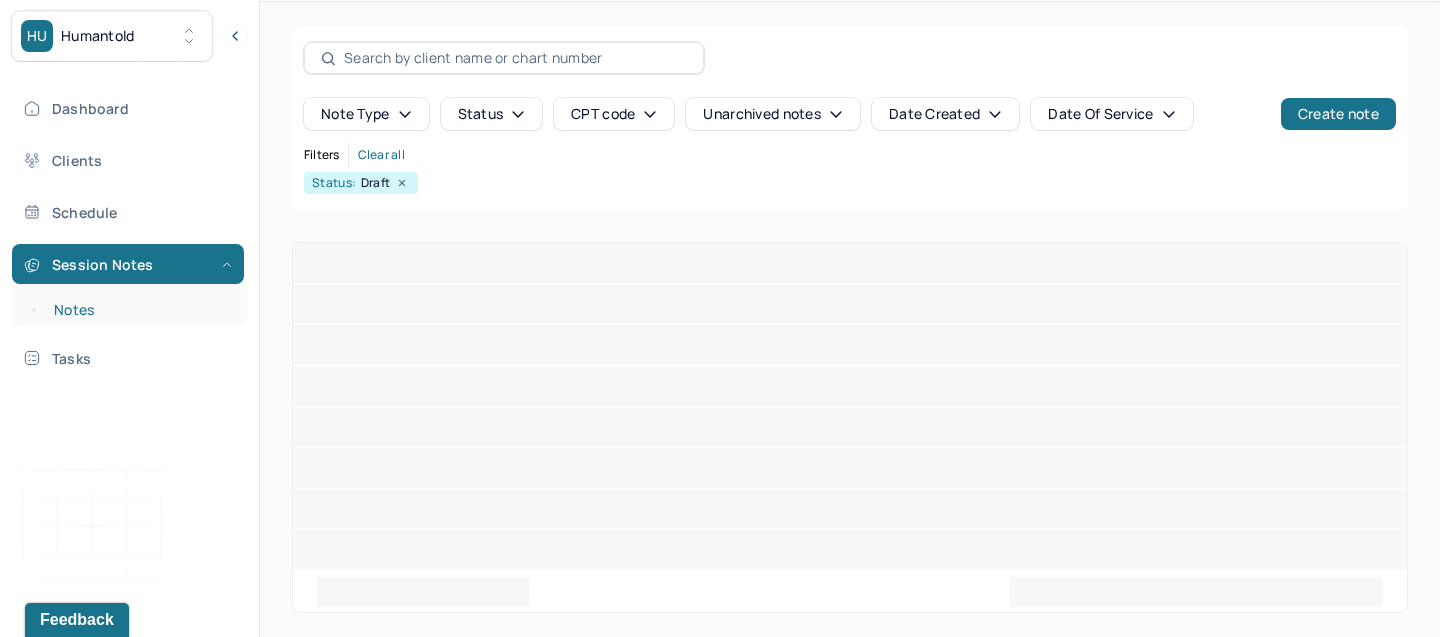 scroll, scrollTop: 0, scrollLeft: 0, axis: both 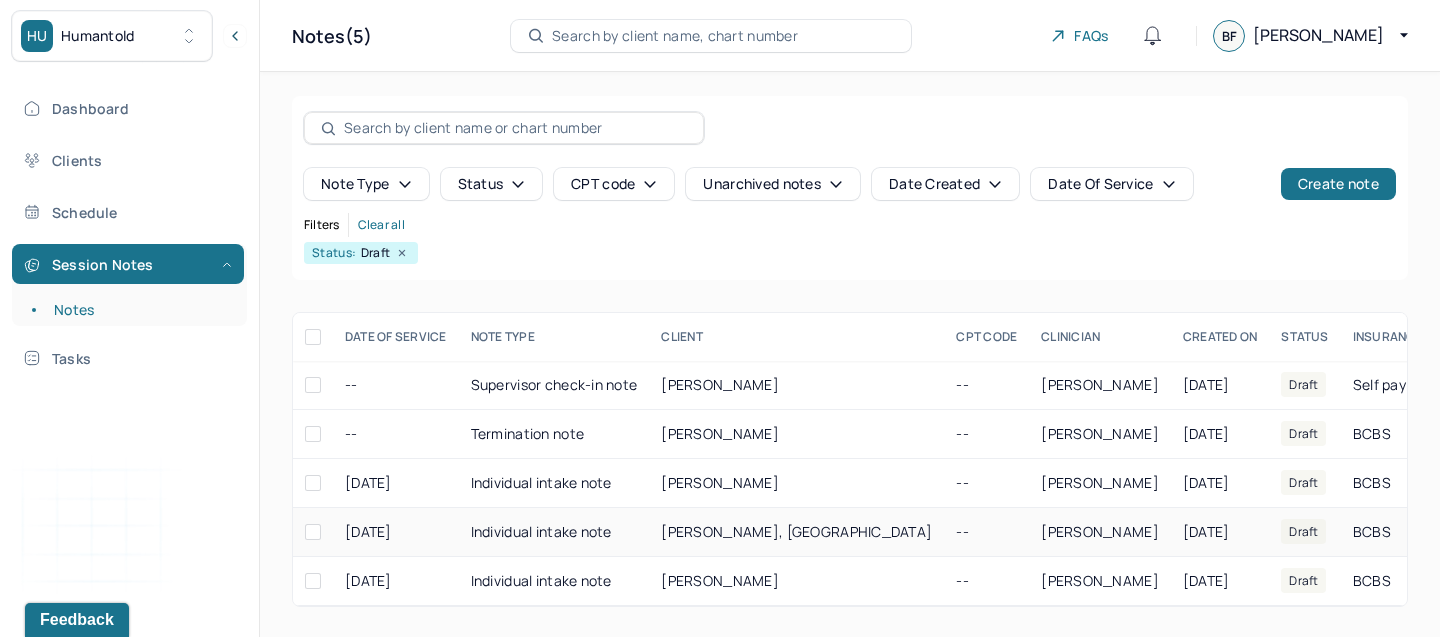 click on "DOMINGUEZ, WELLINGTON" at bounding box center [796, 531] 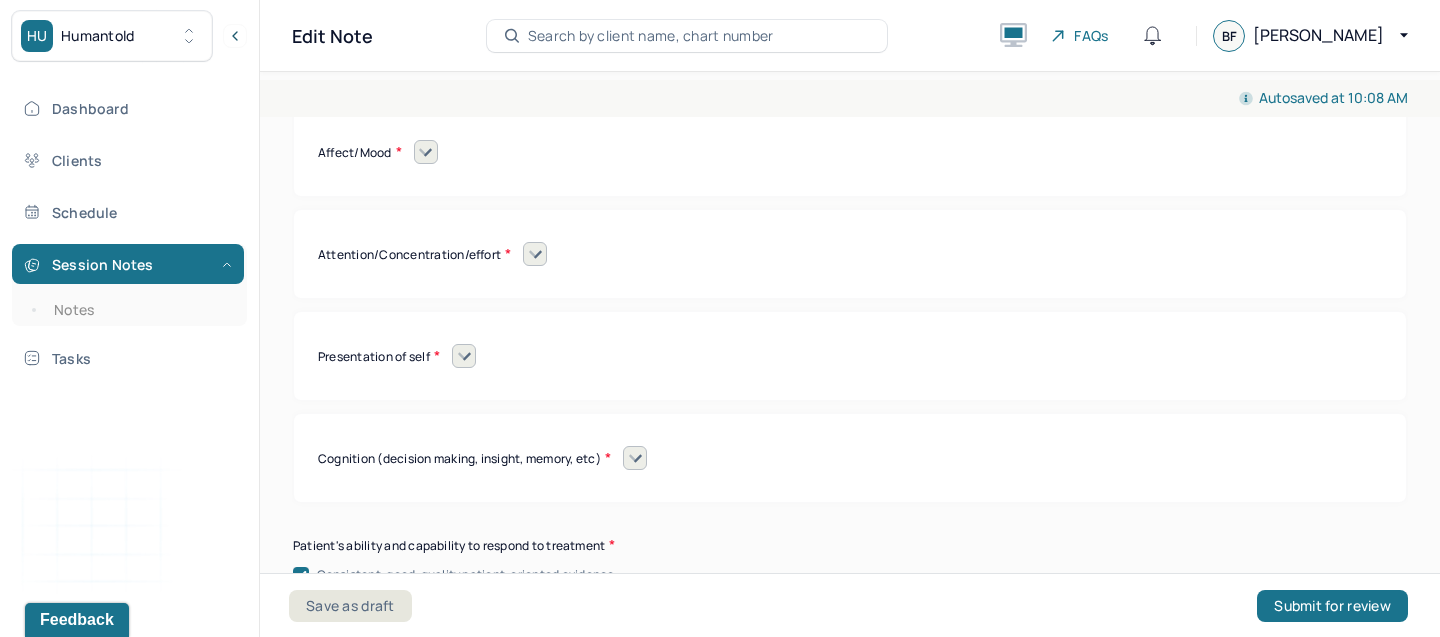 scroll, scrollTop: 8982, scrollLeft: 0, axis: vertical 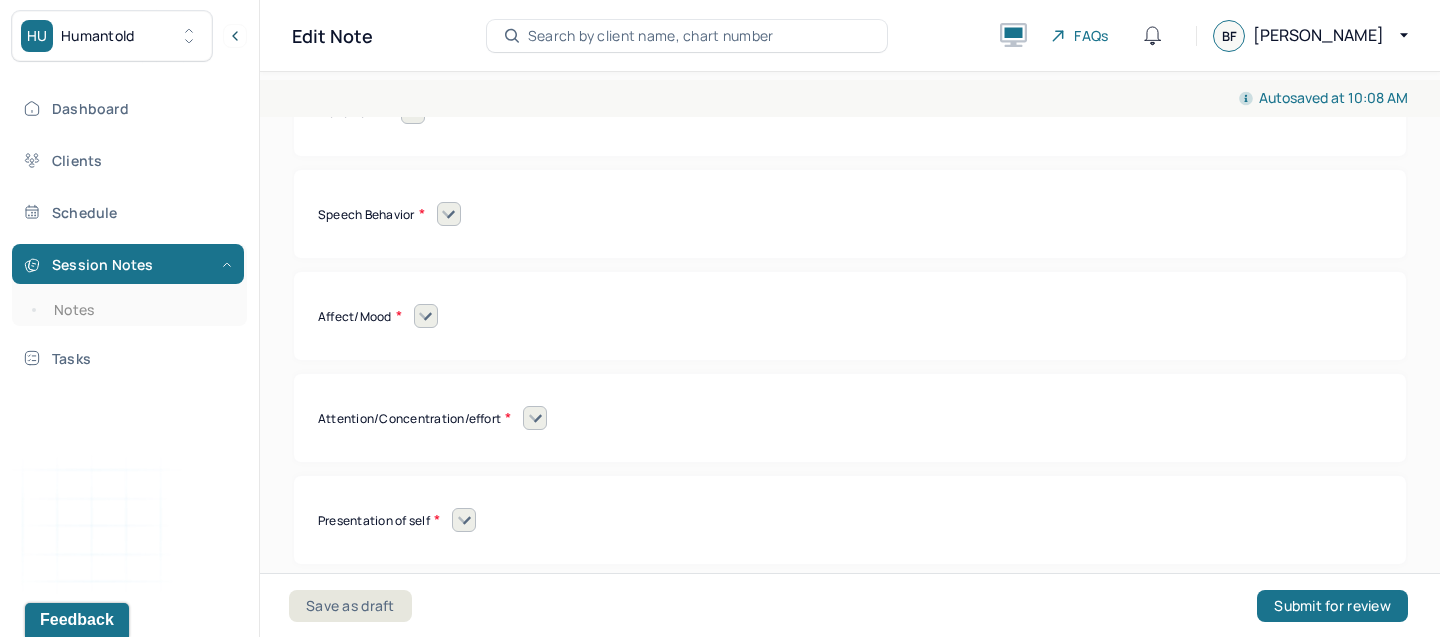 click 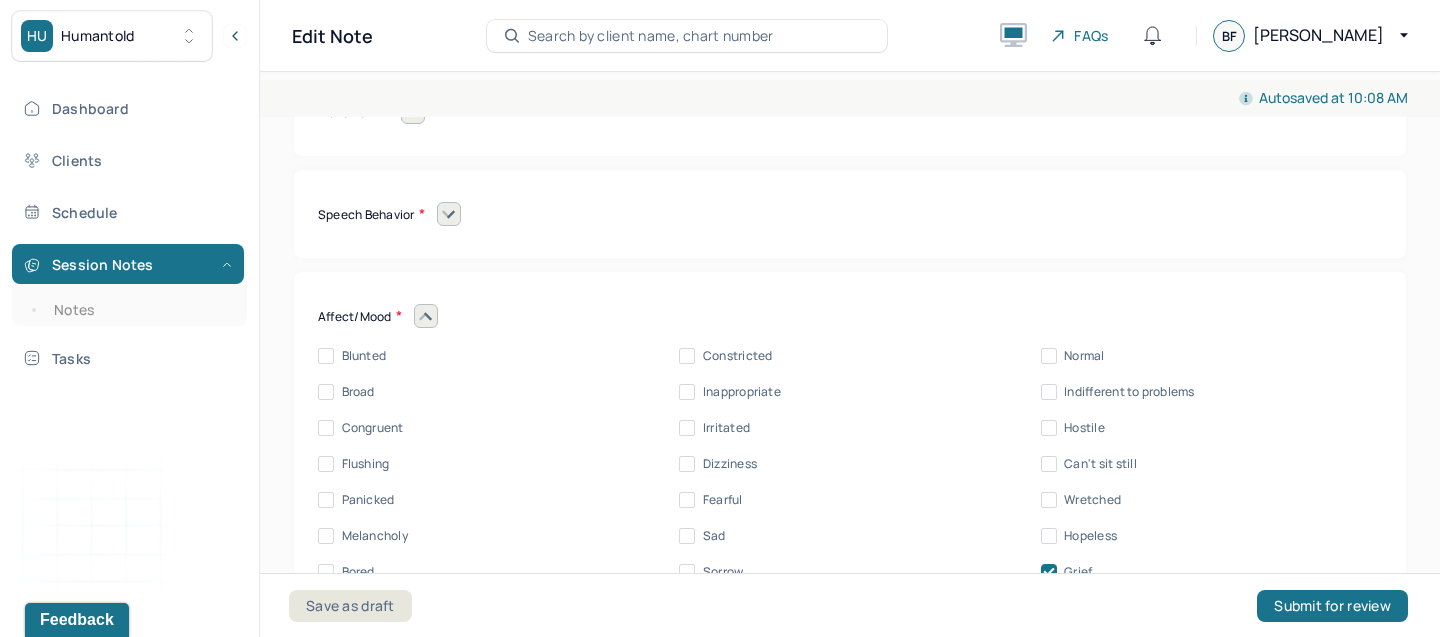 click 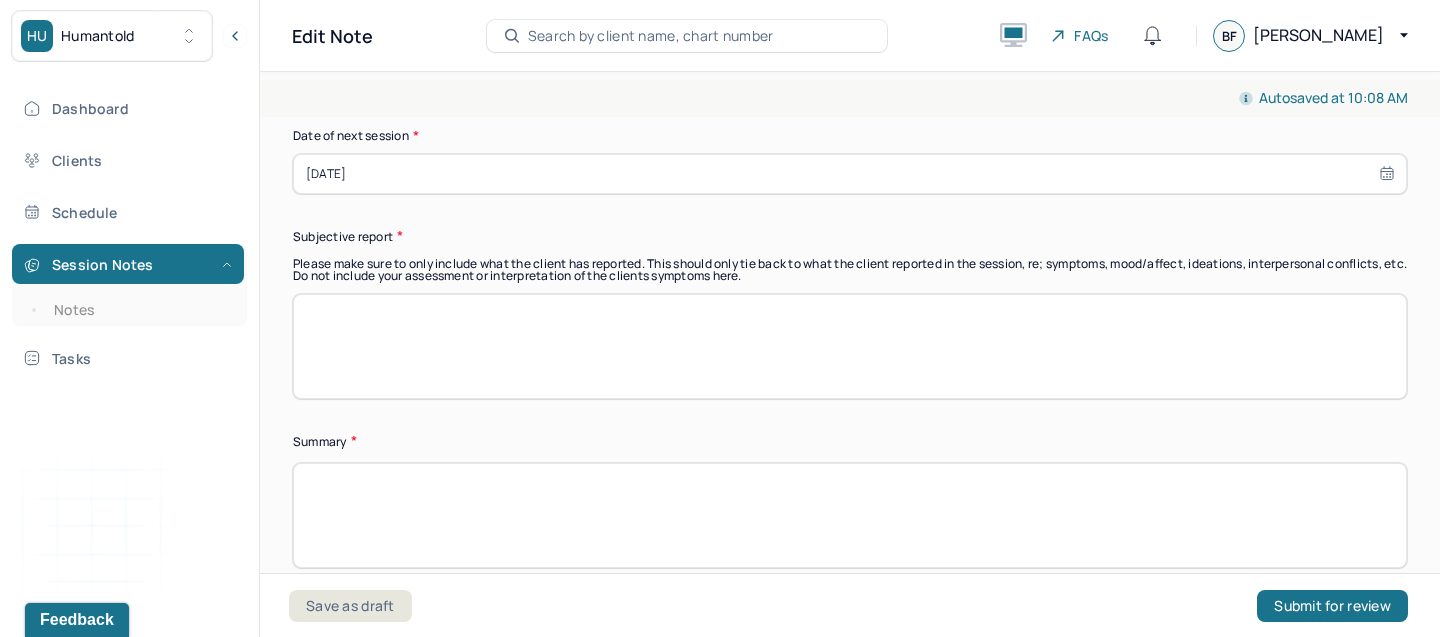 scroll, scrollTop: 10739, scrollLeft: 0, axis: vertical 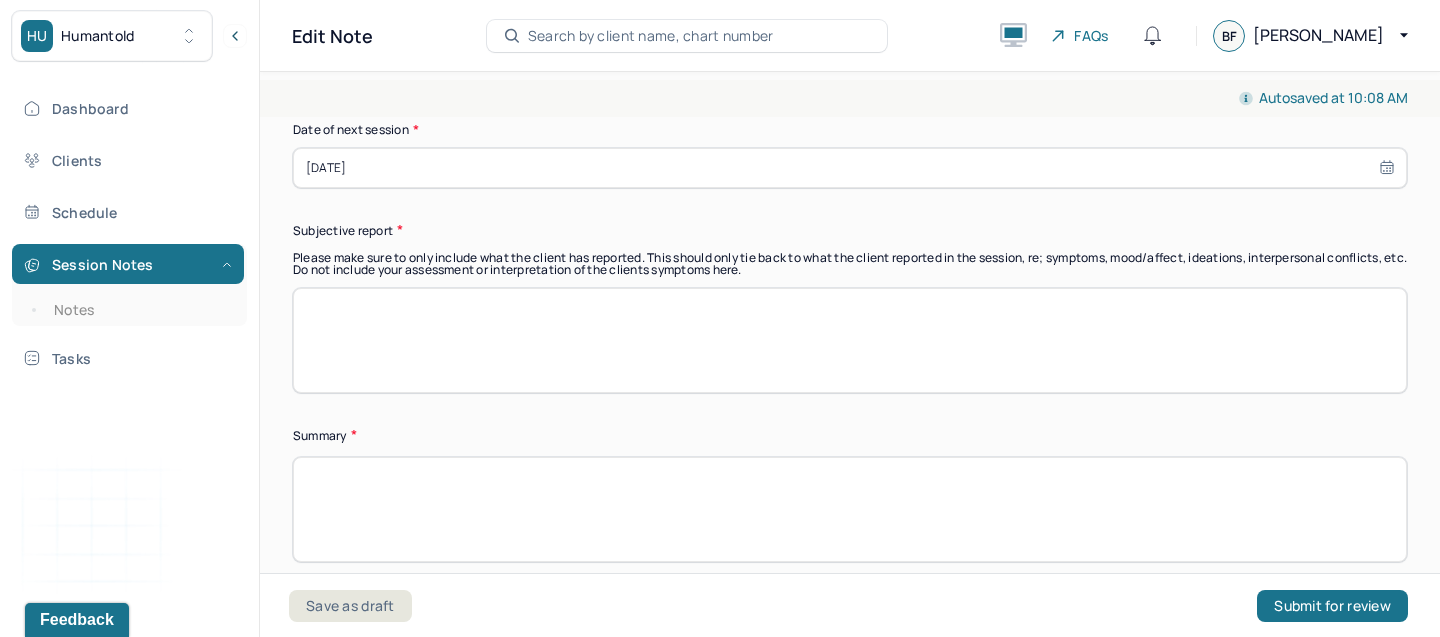 click at bounding box center (850, 340) 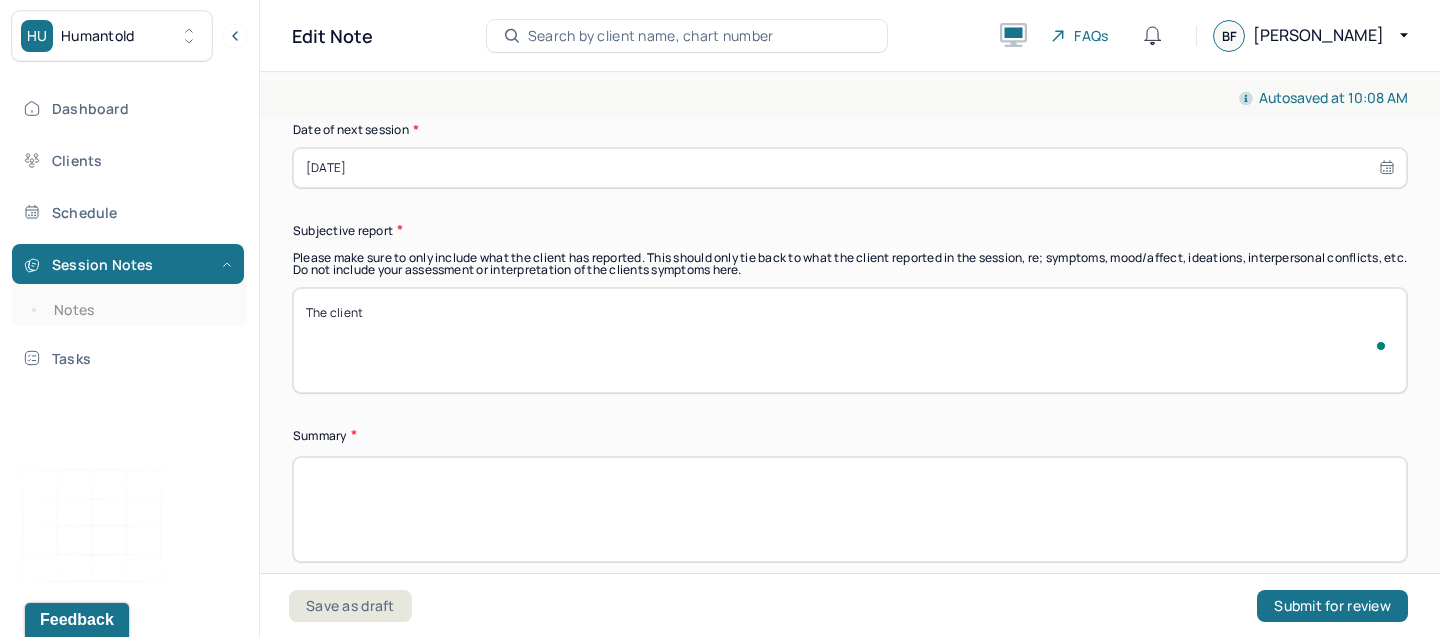 scroll, scrollTop: 10739, scrollLeft: 0, axis: vertical 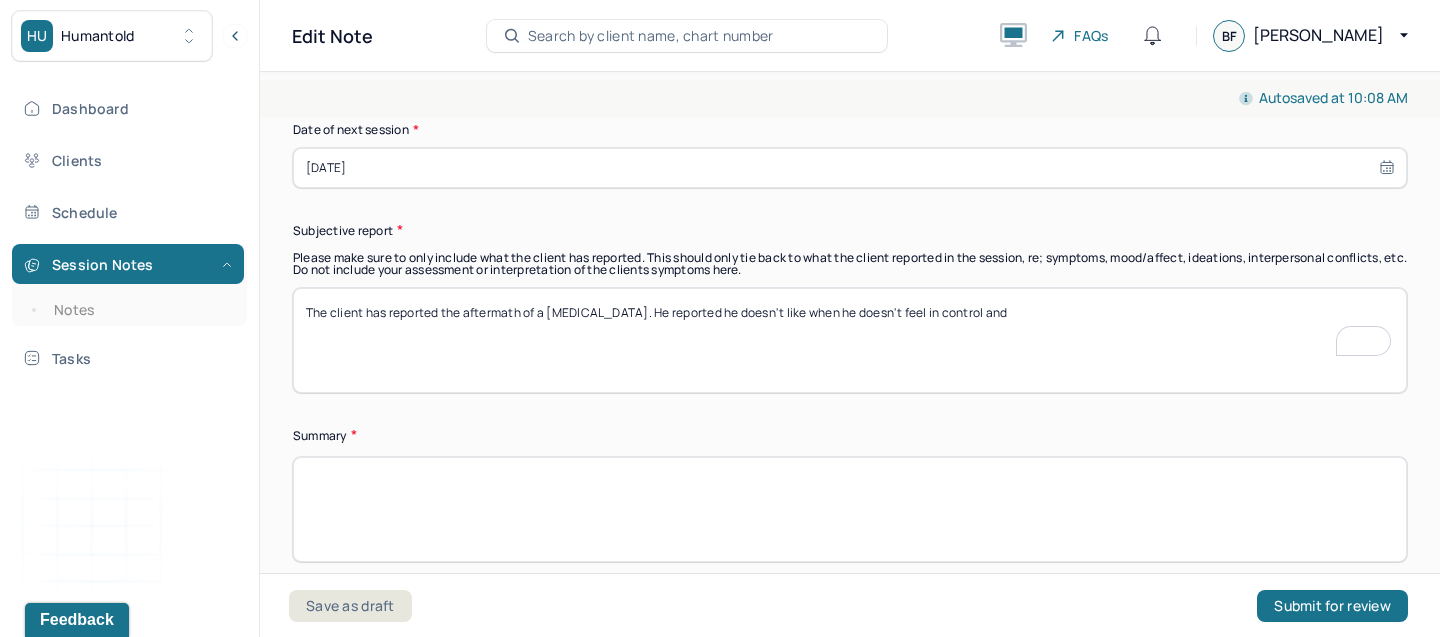 click on "The client has reported the aftermath of a house fire. He reported he doesn't like when he doesn't feel in control and" at bounding box center (850, 340) 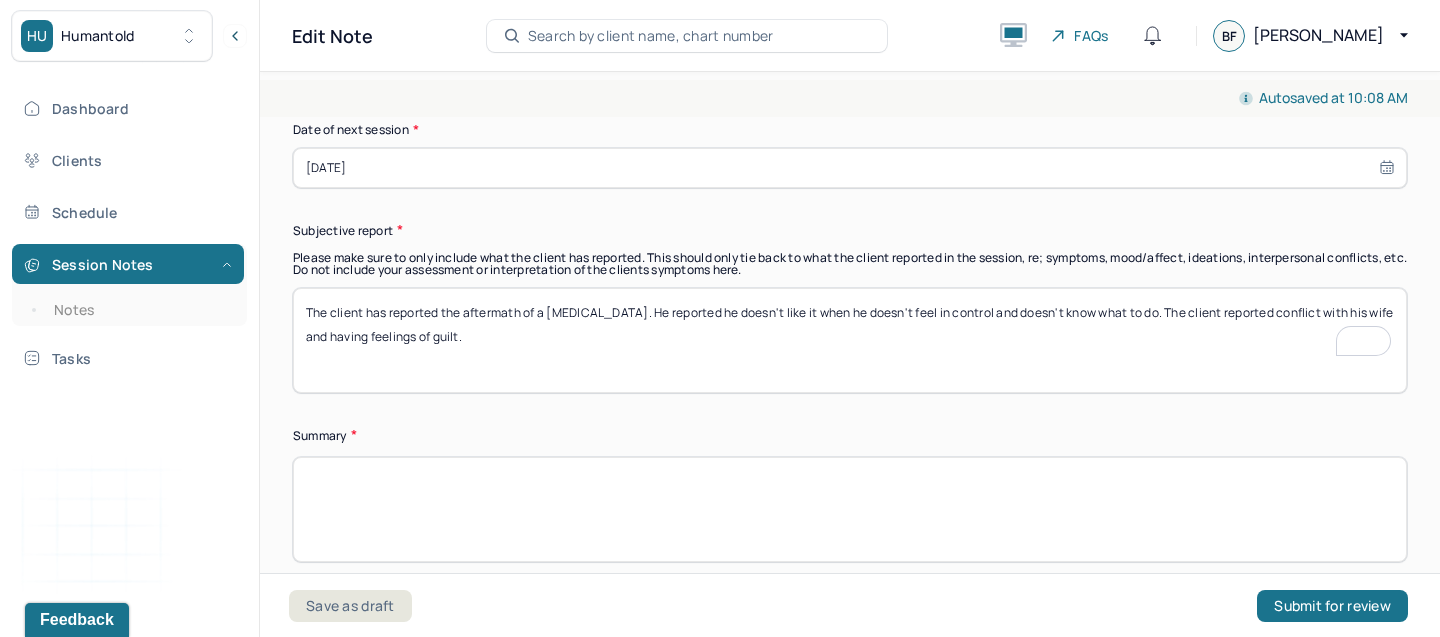 click on "The client has reported the aftermath of a house fire. He reported he doesn't like it when he doesn't feel in control and doesn't know what to do. The client reported conflict with his wife and having feelings of guilt." at bounding box center (850, 340) 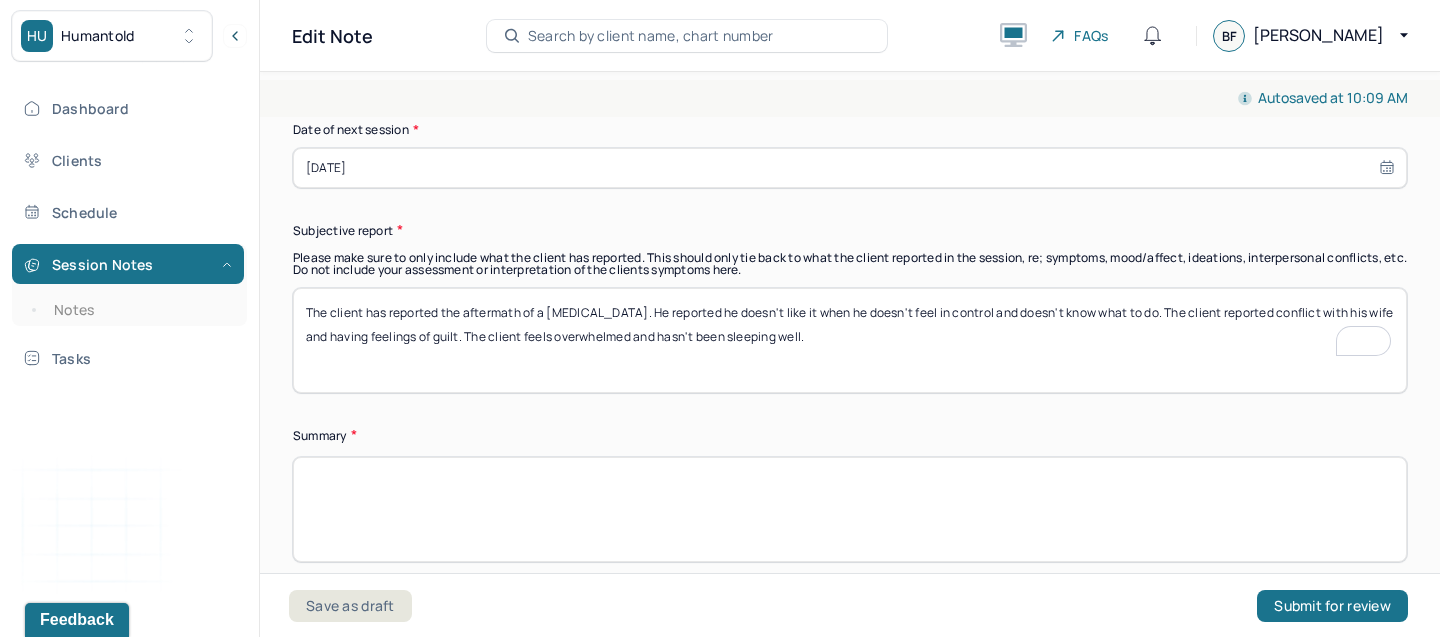 type on "The client has reported the aftermath of a house fire. He reported he doesn't like it when he doesn't feel in control and doesn't know what to do. The client reported conflict with his wife and having feelings of guilt. The client feels overwhelmed and hasn't been sleeping well." 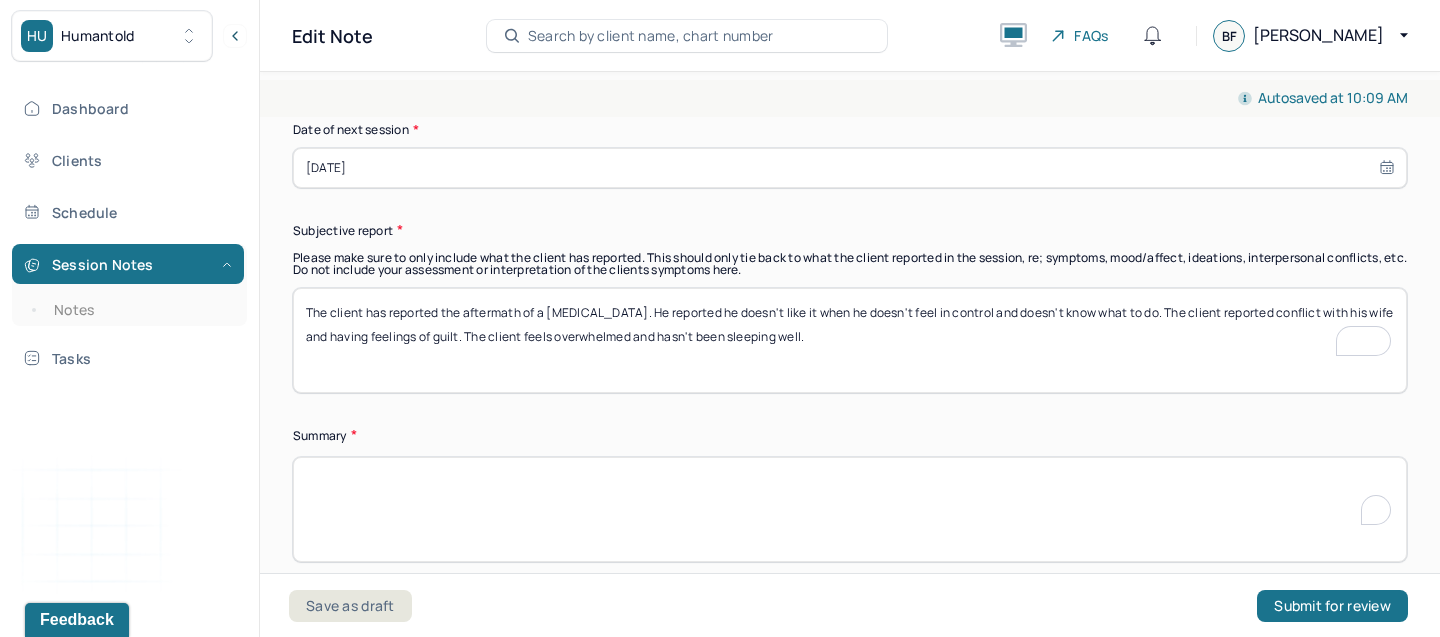 click at bounding box center [850, 509] 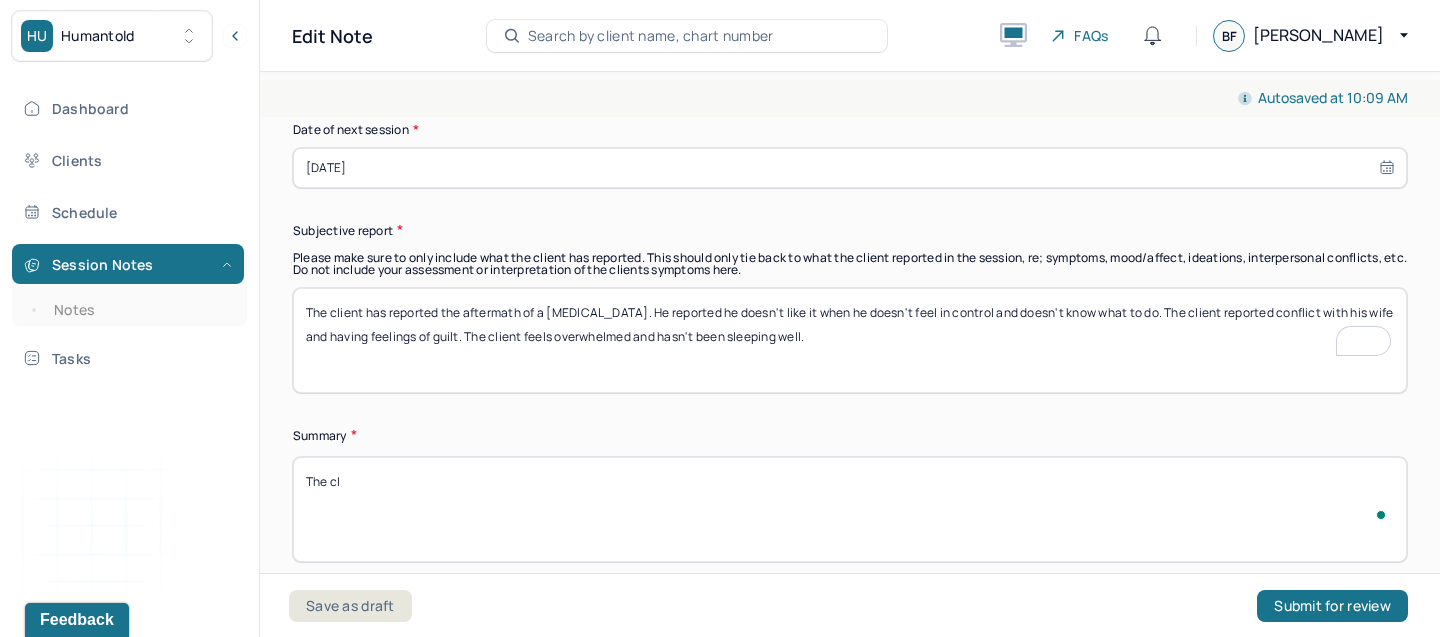 scroll, scrollTop: 10739, scrollLeft: 0, axis: vertical 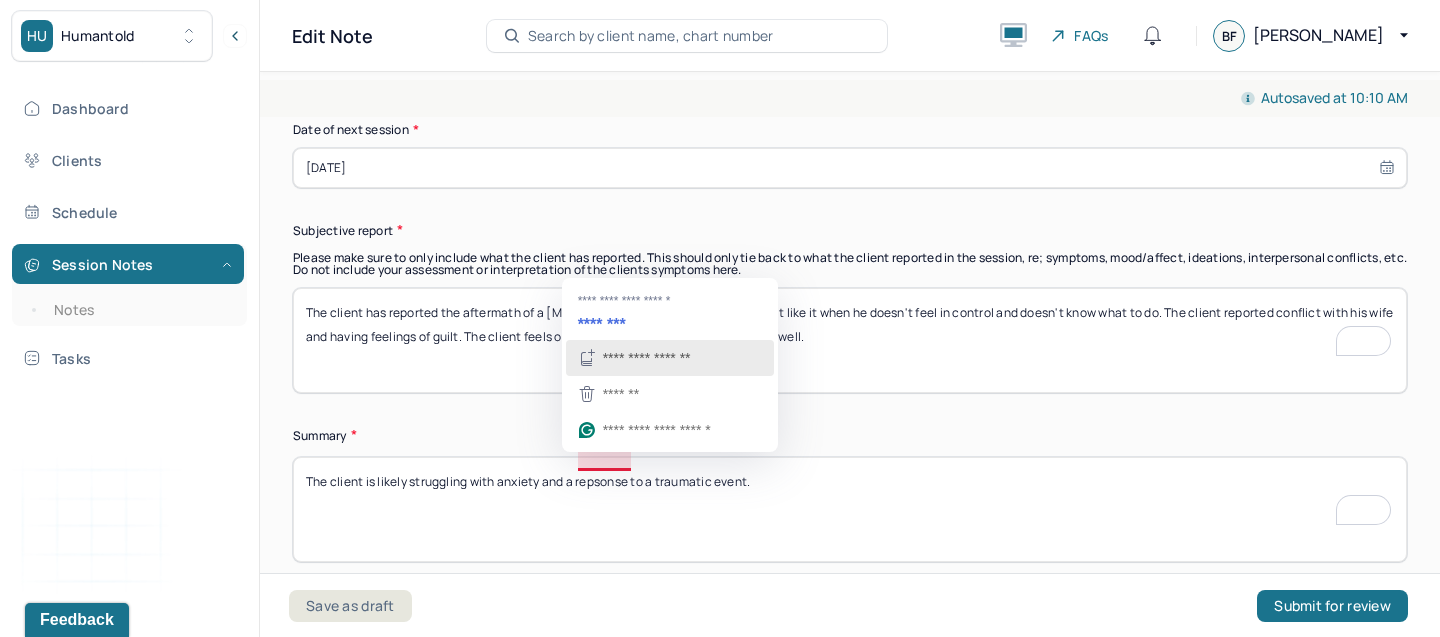 click on "**********" at bounding box center (670, 358) 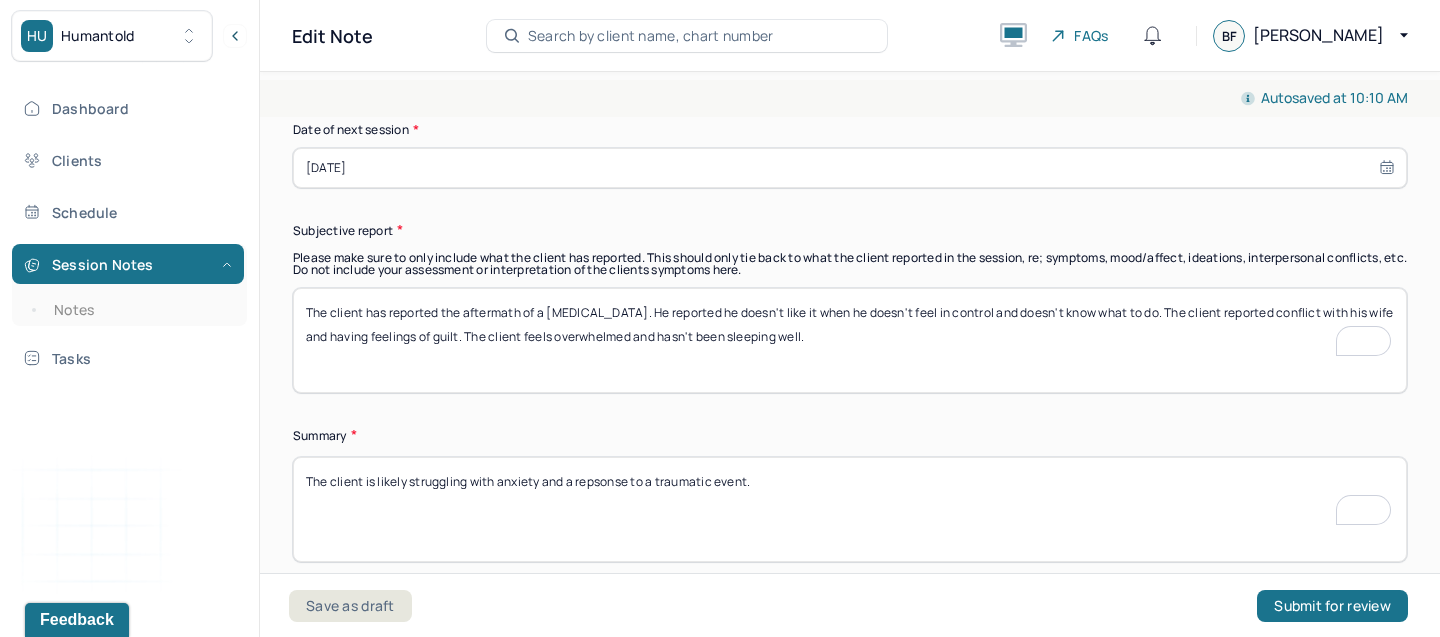 drag, startPoint x: 755, startPoint y: 455, endPoint x: 581, endPoint y: 462, distance: 174.14075 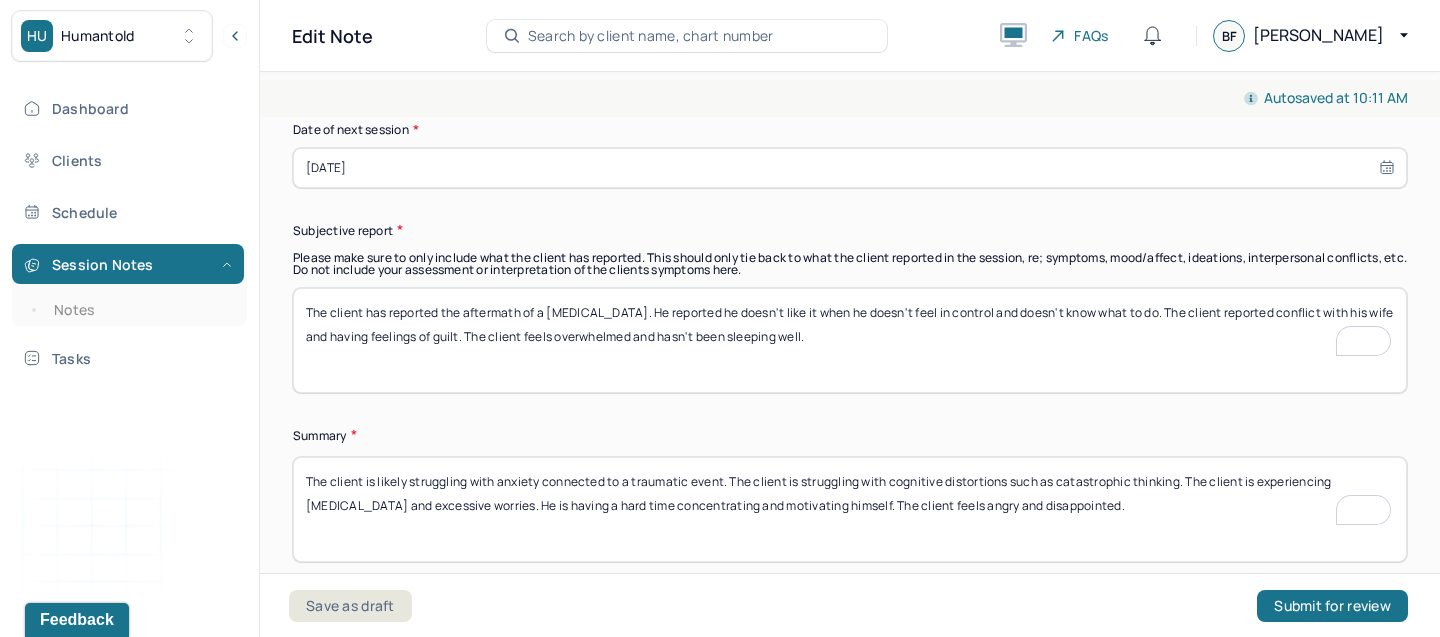 click on "The client is likely struggling with anxiety connected to a traumatic event. The client is struggling with cognitive distortions such as catastrophic thinking. The client is" at bounding box center [850, 509] 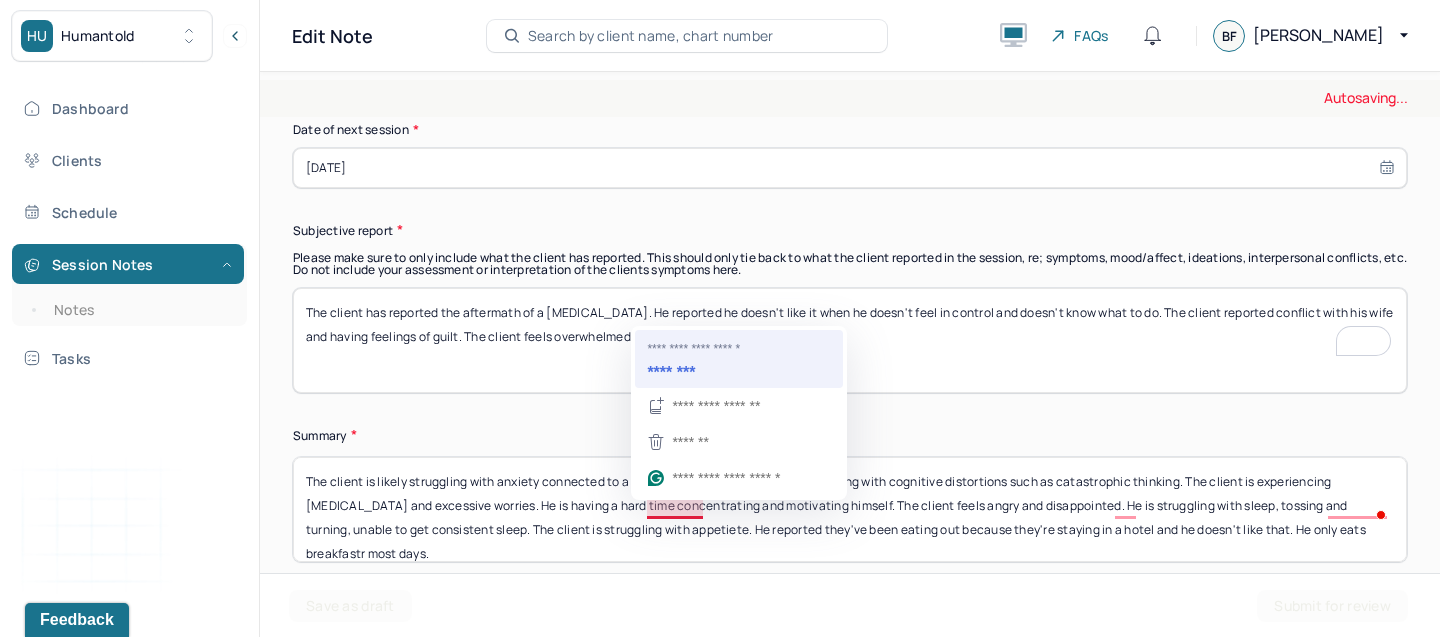 type on "The client is likely struggling with anxiety connected to a traumatic event. The client is struggling with cognitive distortions such as catastrophic thinking. The client is experiencing racing thoughts and excessive worries. He is having a hard time concentrating and motivating himself. The client feels angry and disappointed. He is struggling with sleep, tossing and turning, unable to get consistent sleep. The client is struggling with appetite. He reported they've been eating out because they're staying in a hotel and he doesn't like that. He only eats breakfastr most days." 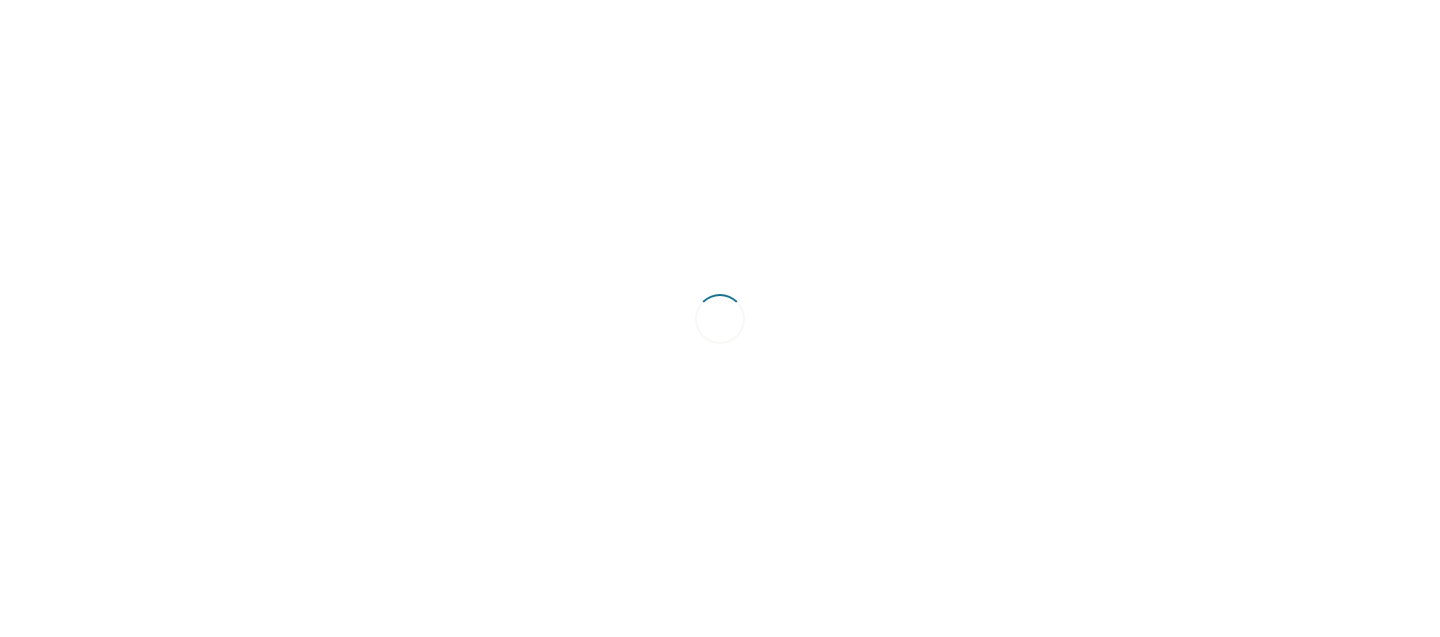 scroll, scrollTop: 0, scrollLeft: 0, axis: both 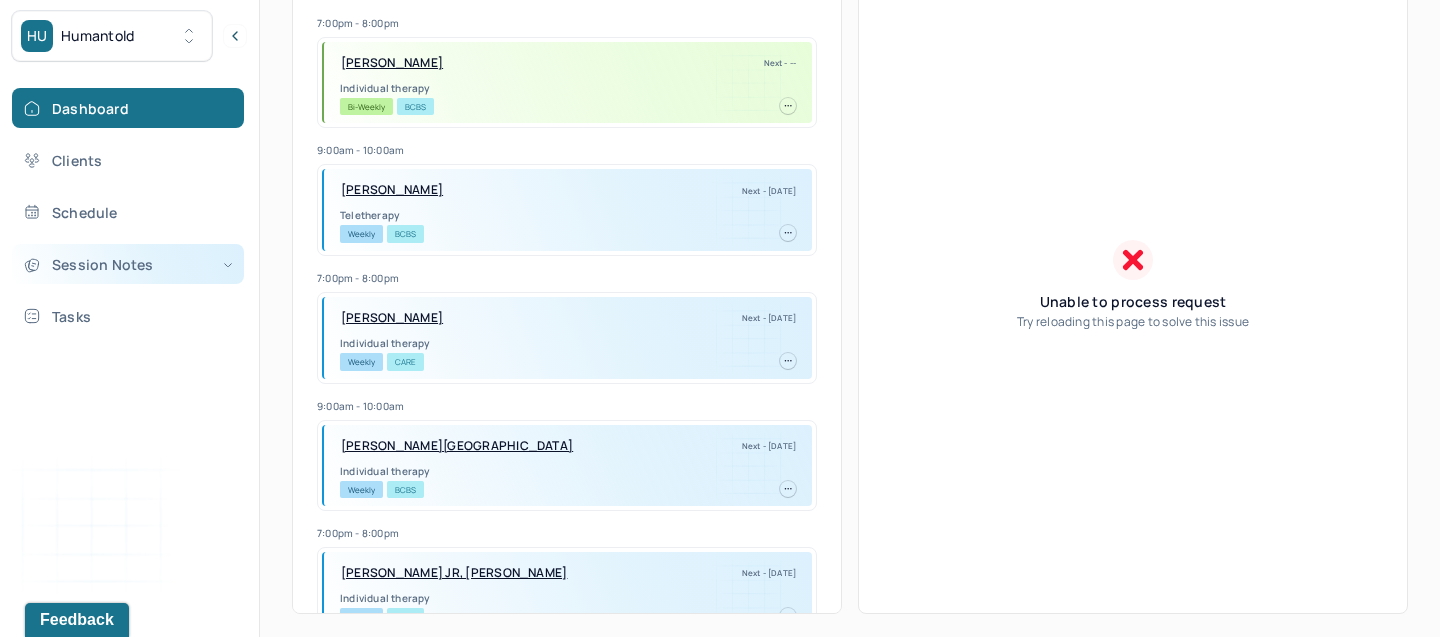 click on "Session Notes" at bounding box center (128, 264) 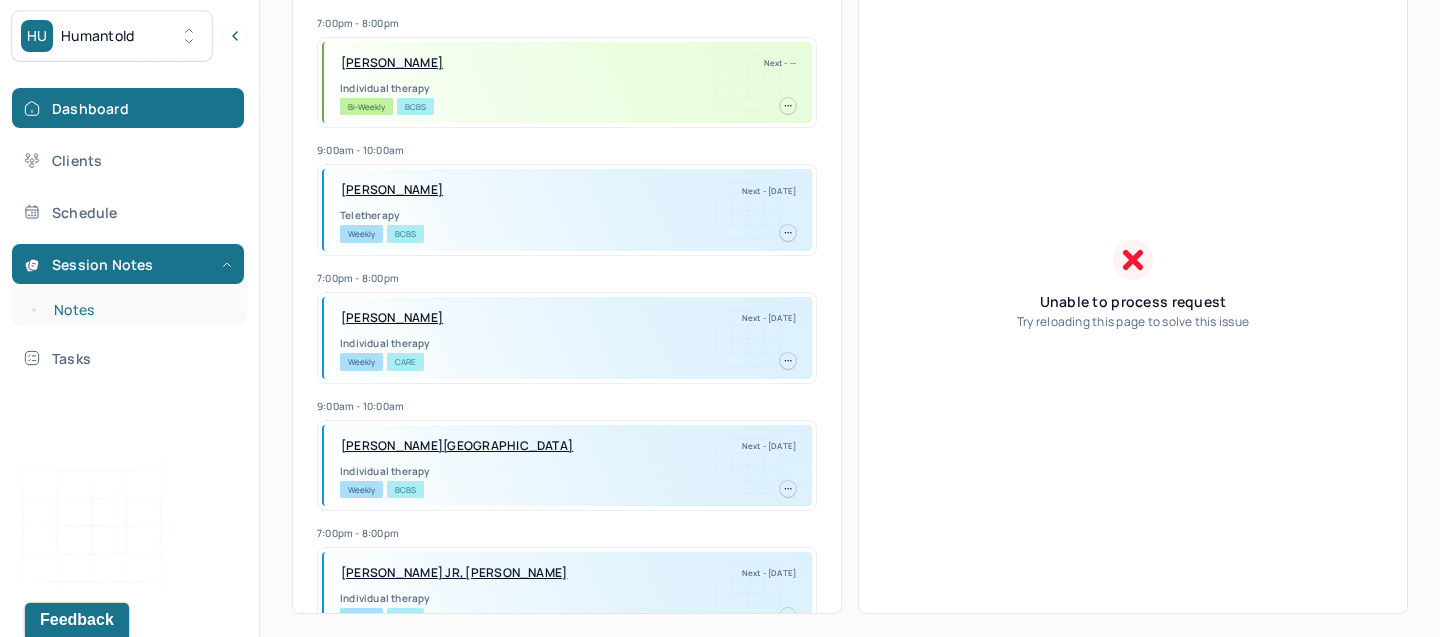 click on "Notes" at bounding box center [139, 310] 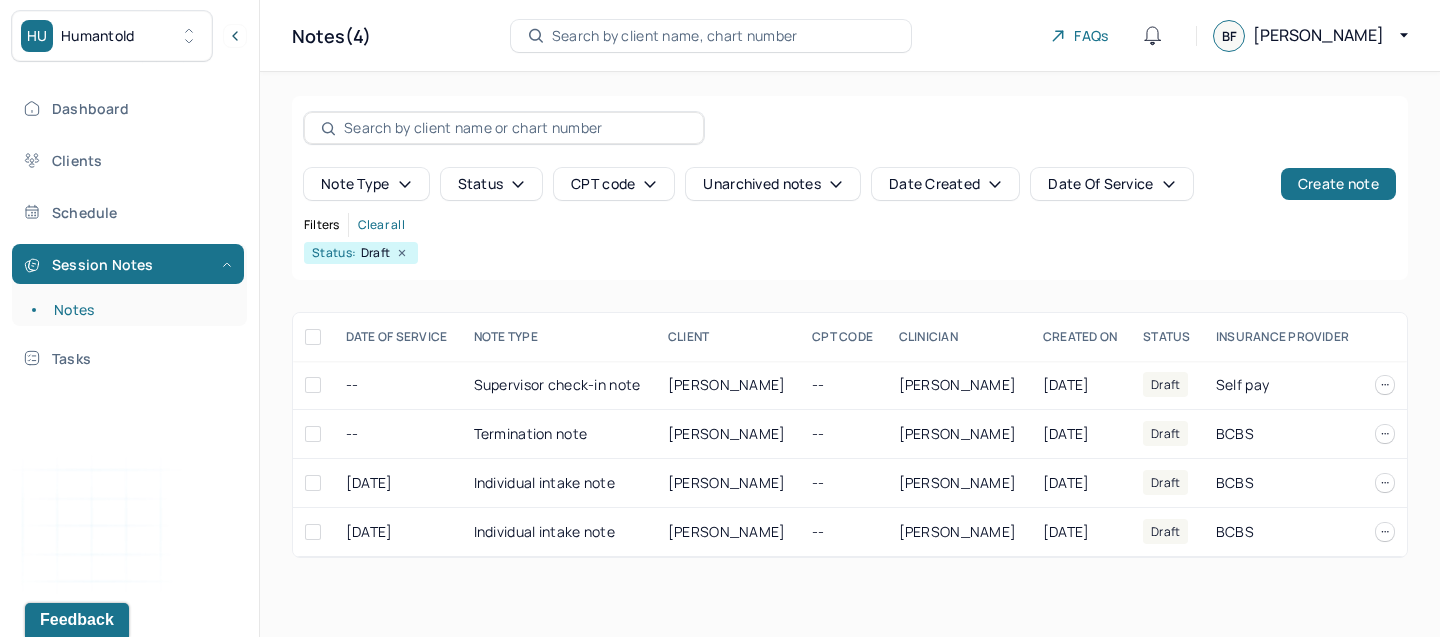 scroll, scrollTop: 0, scrollLeft: 0, axis: both 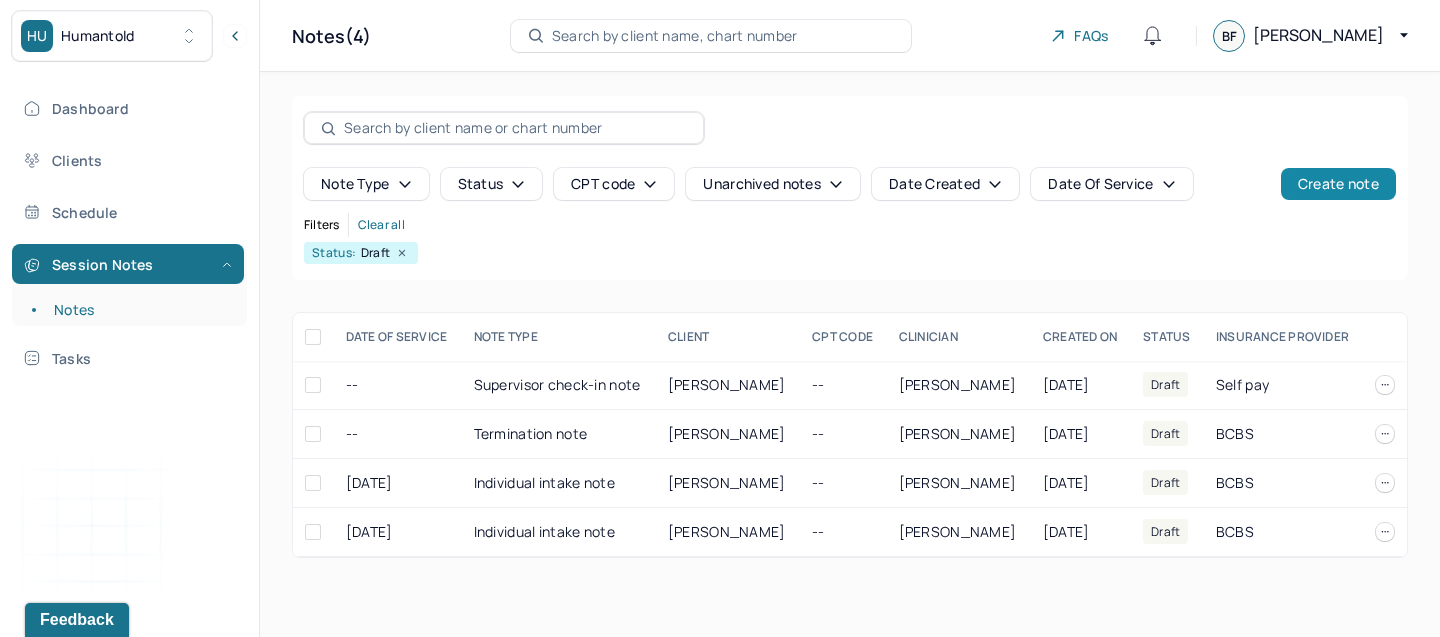 click on "Create note" at bounding box center (1338, 184) 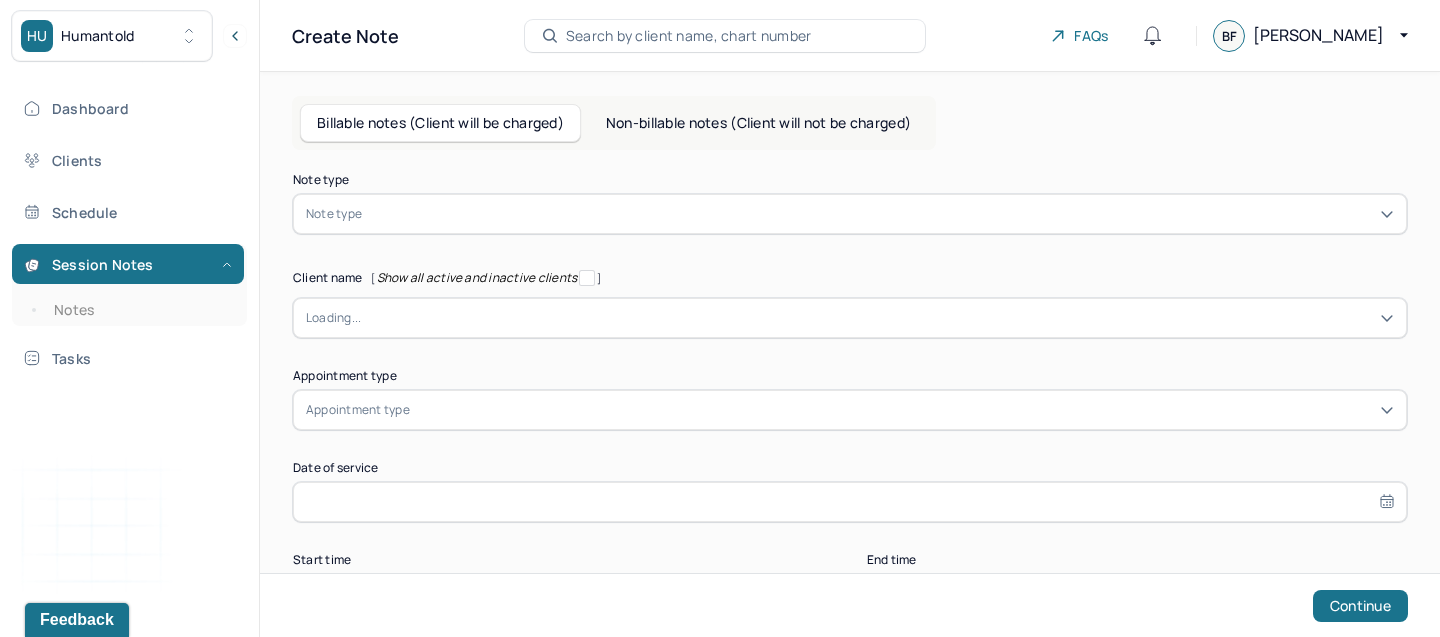 click at bounding box center (880, 214) 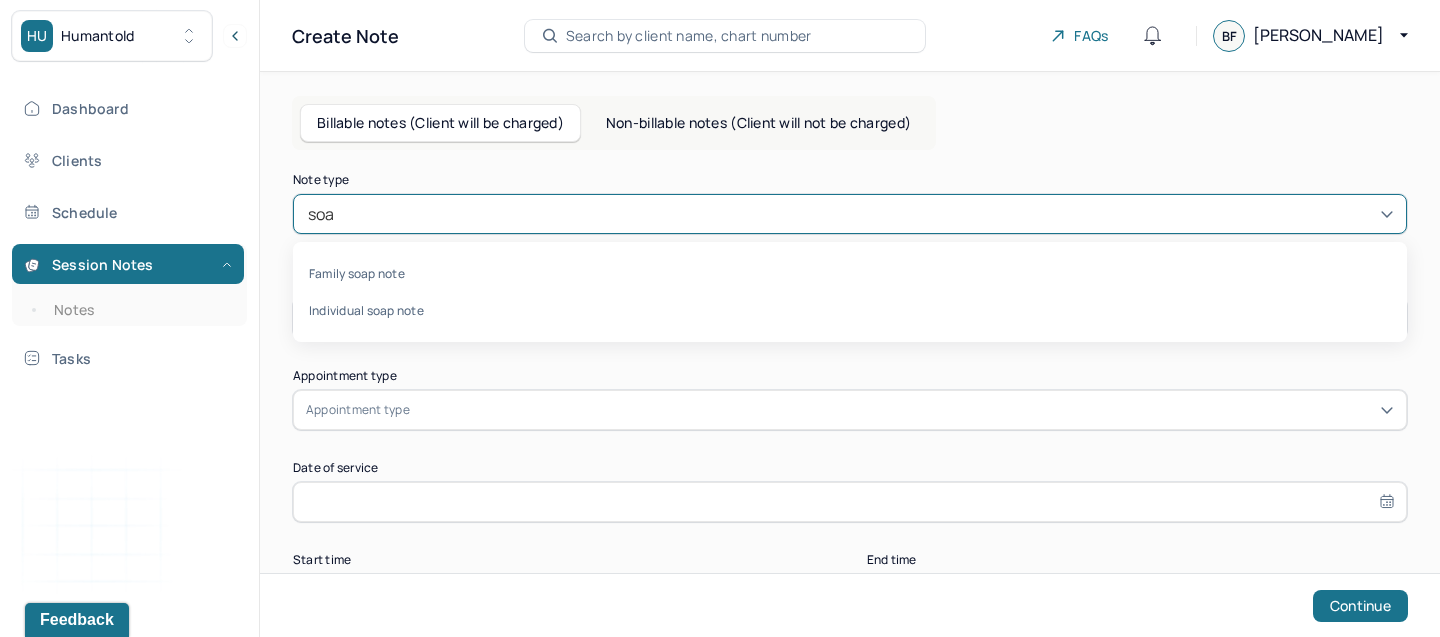 type on "soap" 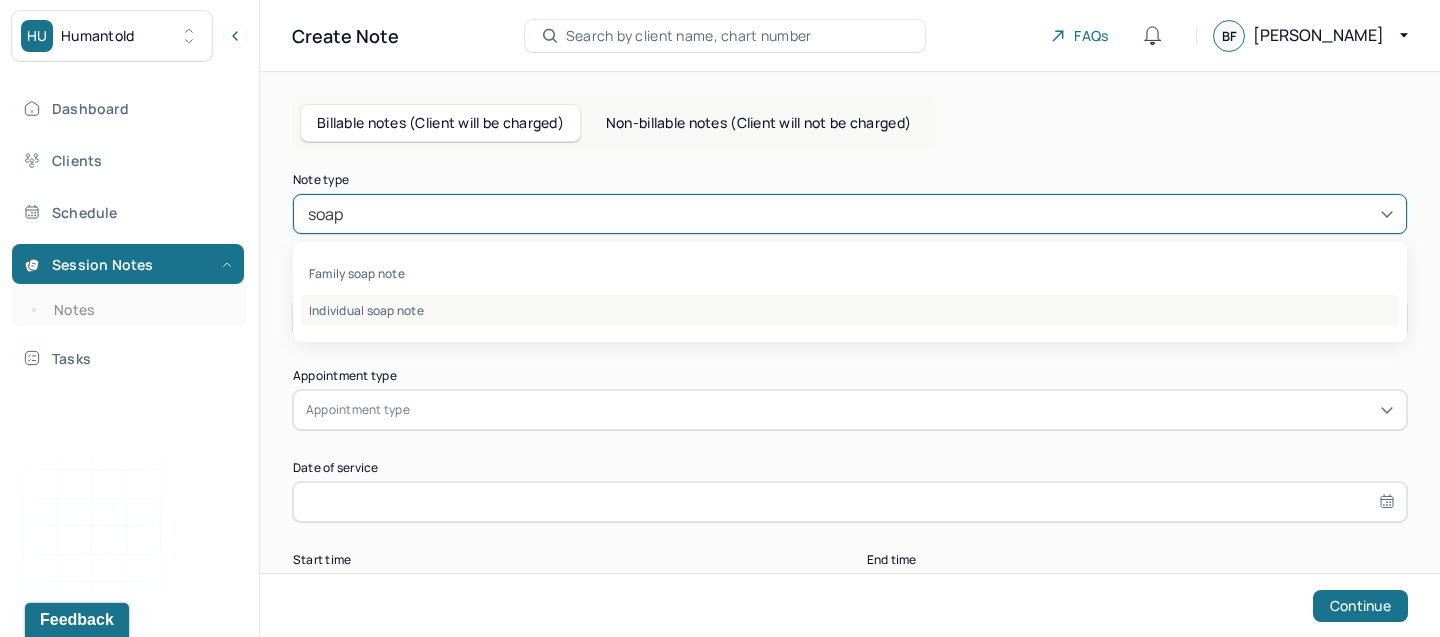 click on "Individual soap note" at bounding box center (850, 310) 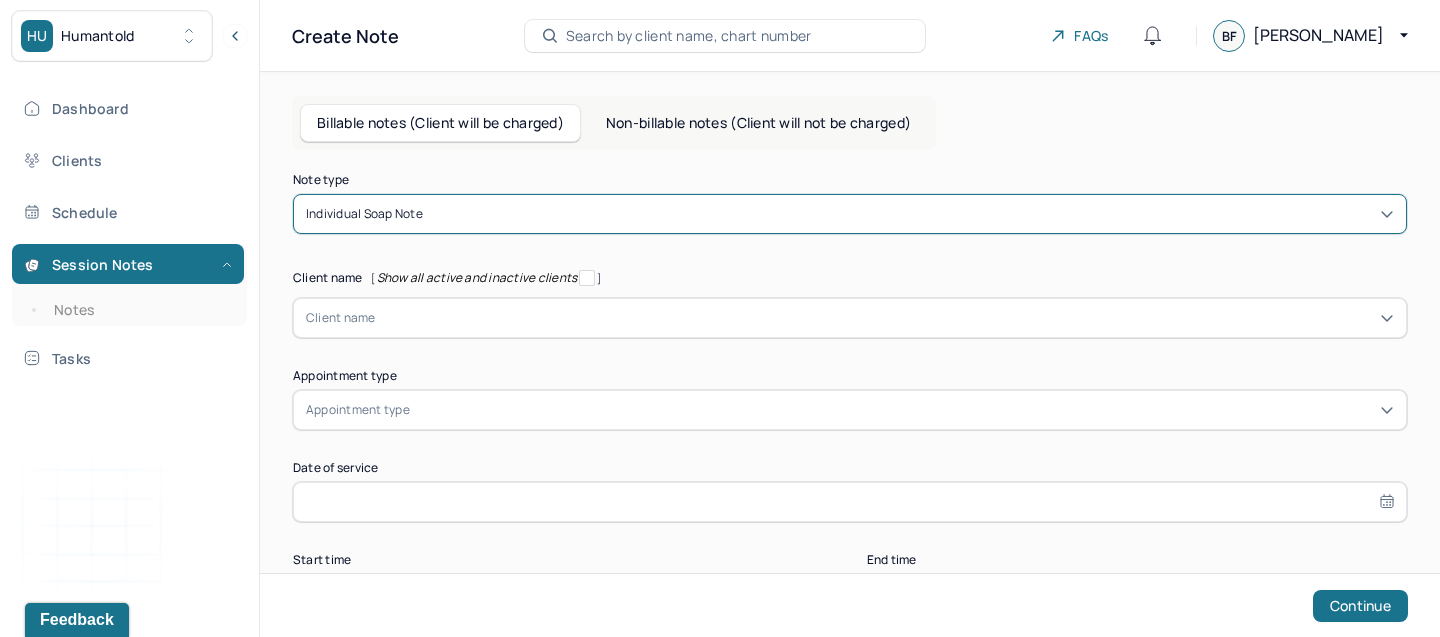 click on "Note type option Individual soap note, selected. Individual soap note Client name [ Show all active and inactive clients ] Client name Supervisee name Appointment type Appointment type Date of service Start time End time   Continue" at bounding box center (850, 394) 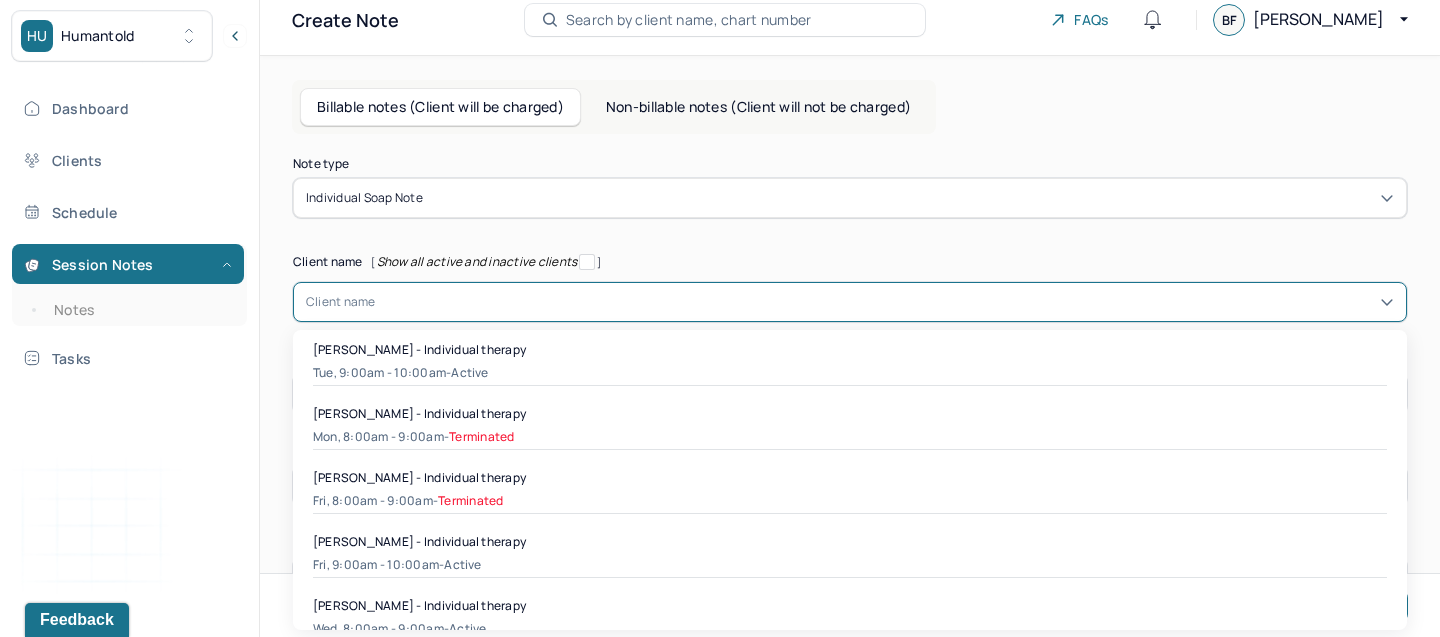 scroll, scrollTop: 18, scrollLeft: 0, axis: vertical 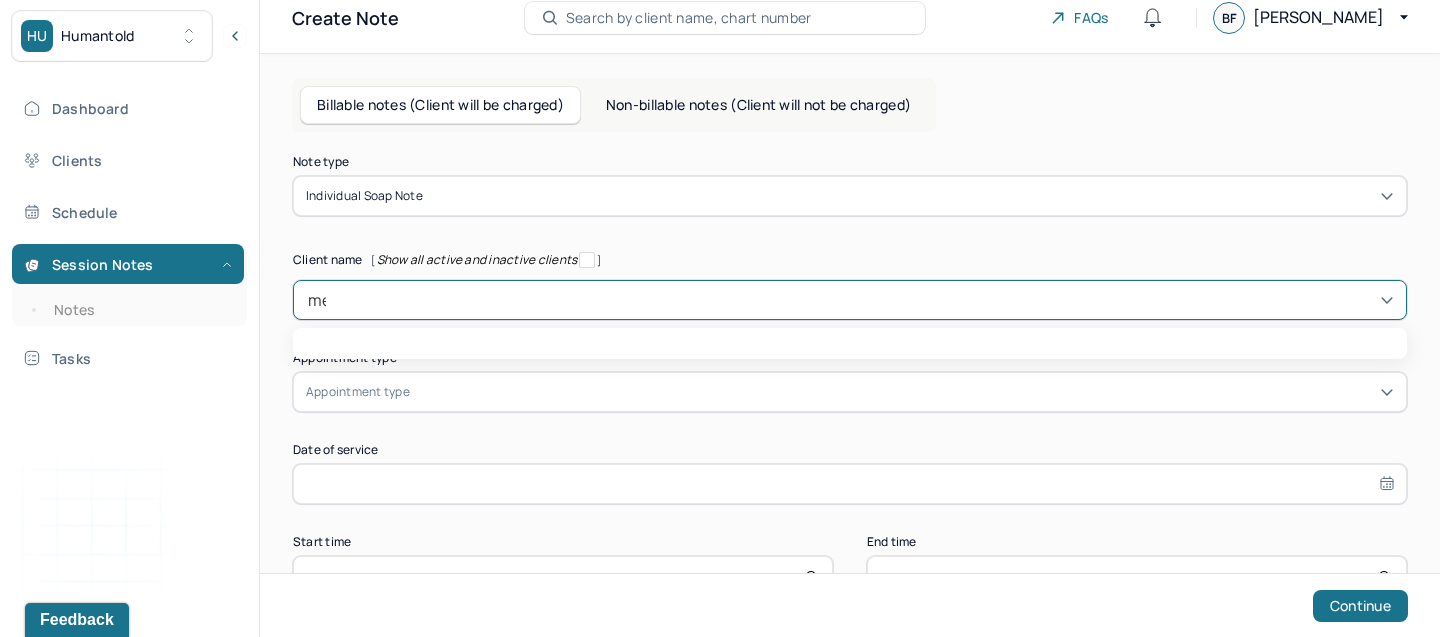 type on "[PERSON_NAME]" 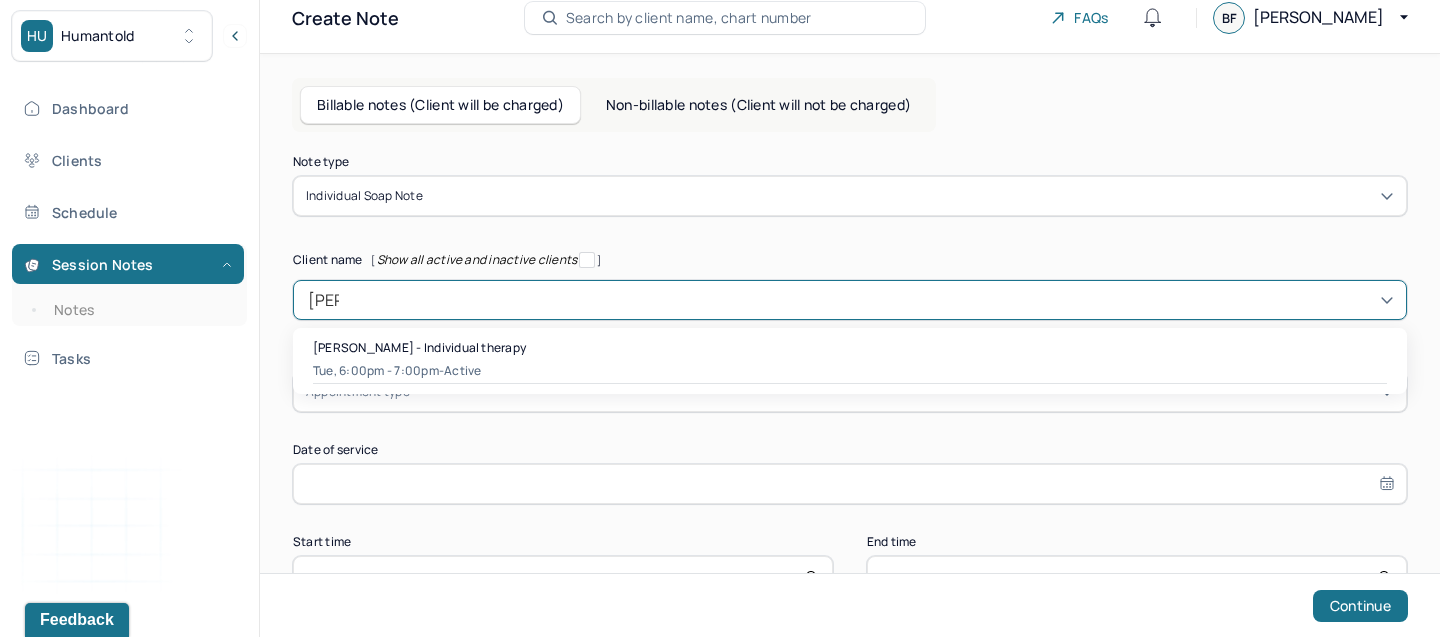 click on "[PERSON_NAME] - Individual therapy" at bounding box center [419, 347] 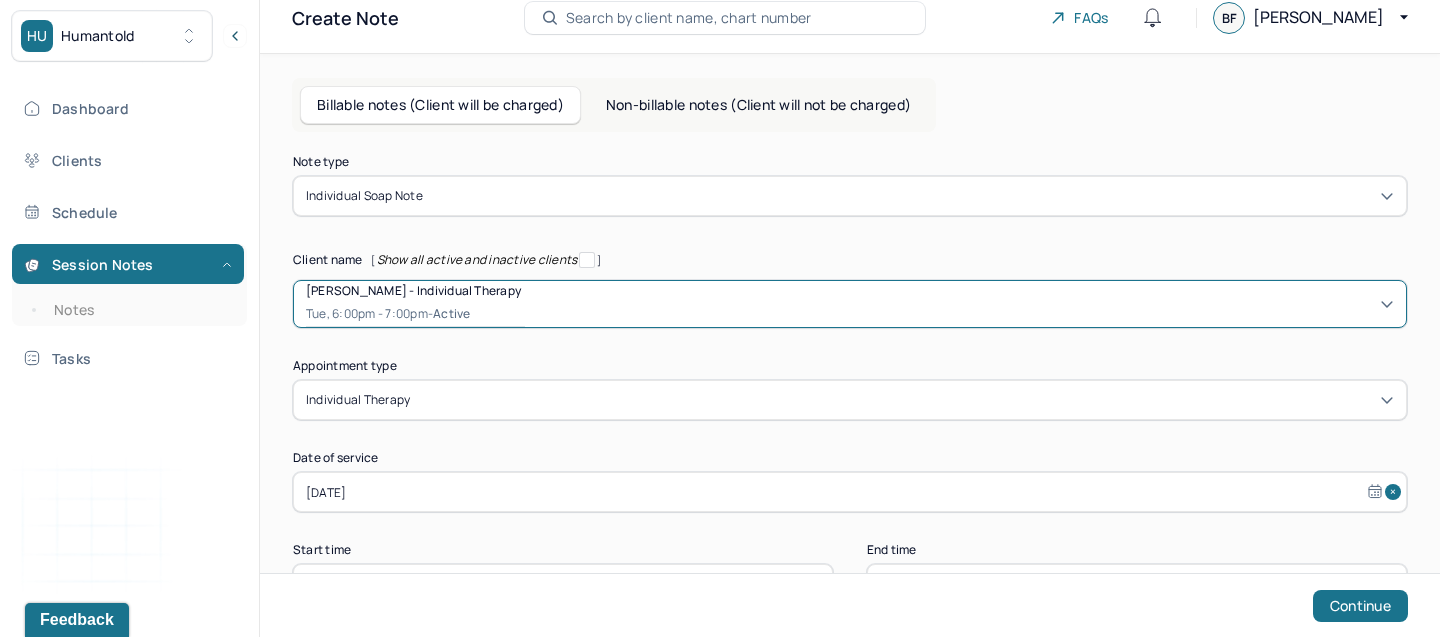 scroll, scrollTop: 90, scrollLeft: 0, axis: vertical 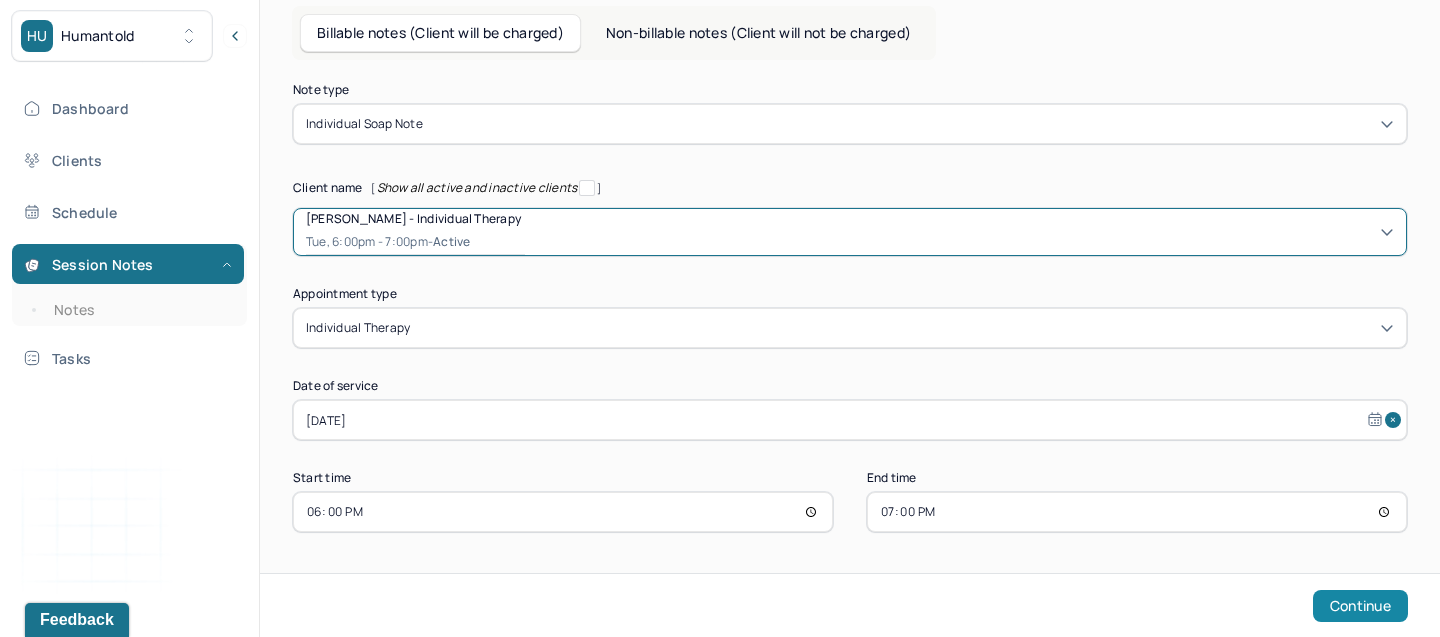 click on "Continue" at bounding box center (1360, 606) 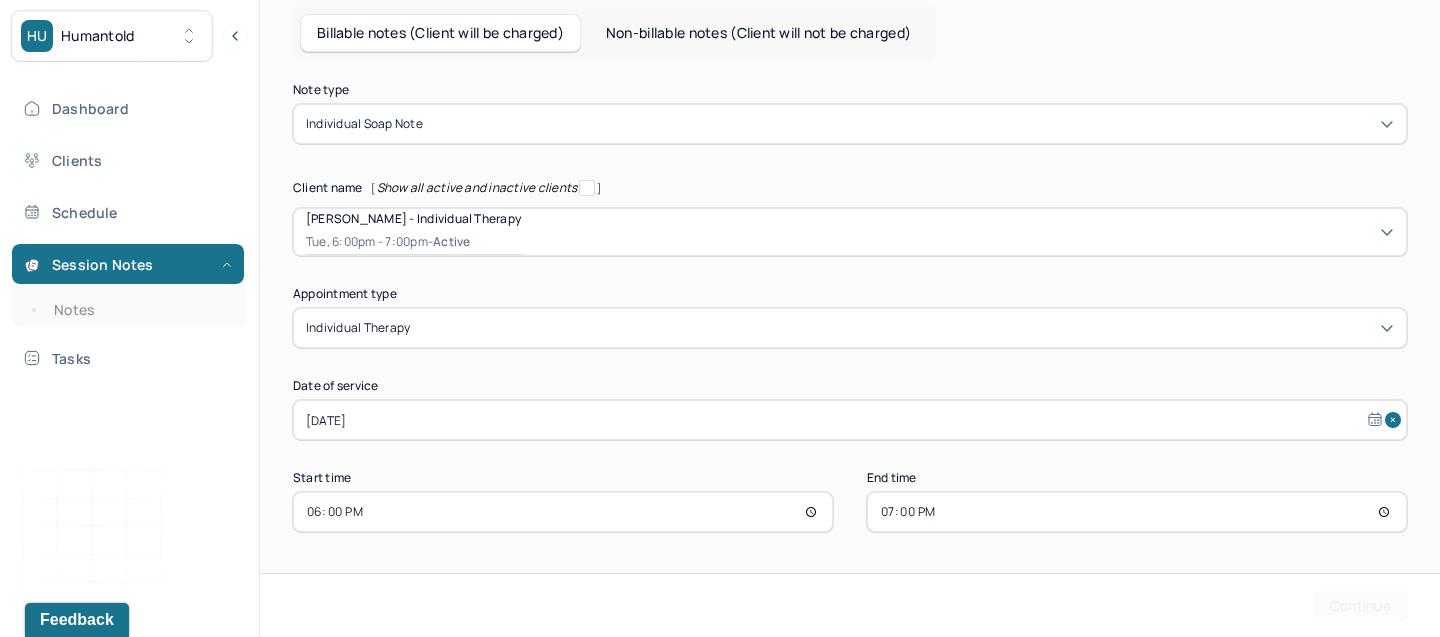 scroll, scrollTop: 0, scrollLeft: 0, axis: both 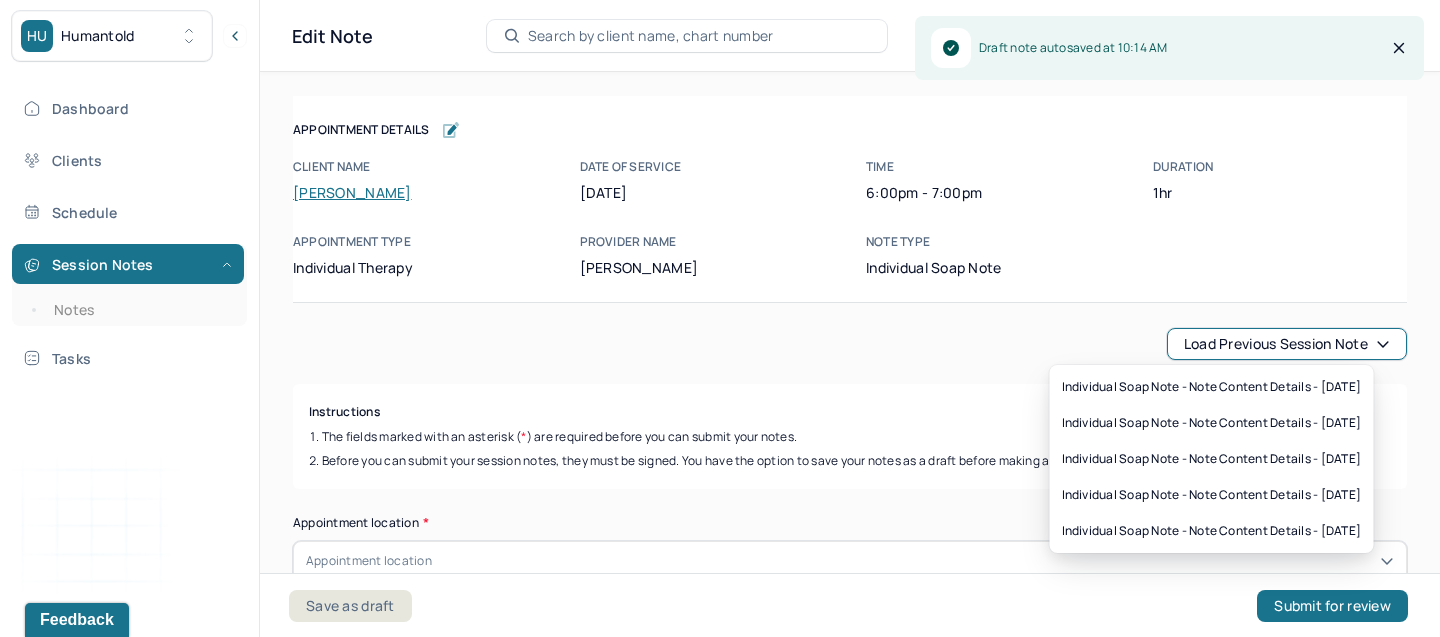 click on "Load previous session note" at bounding box center [1287, 344] 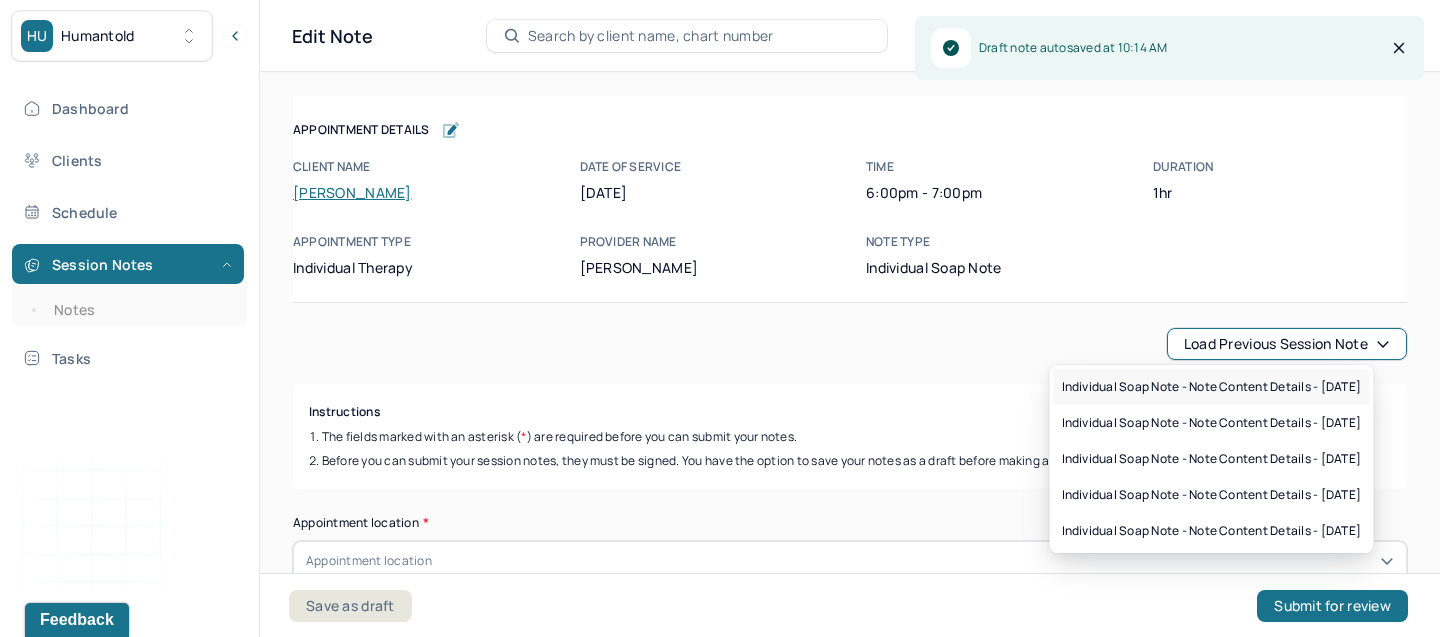 click on "Individual soap note   - Note content Details -   [DATE]" at bounding box center (1212, 387) 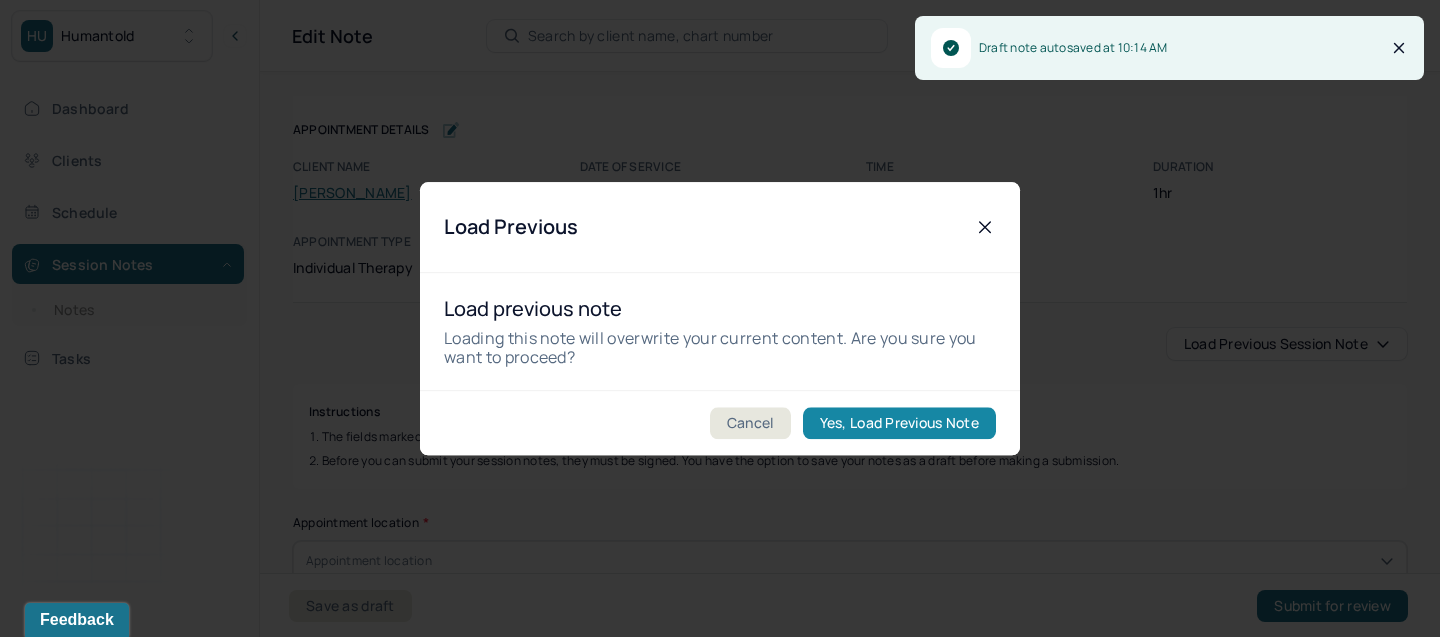 click on "Yes, Load Previous Note" at bounding box center (899, 423) 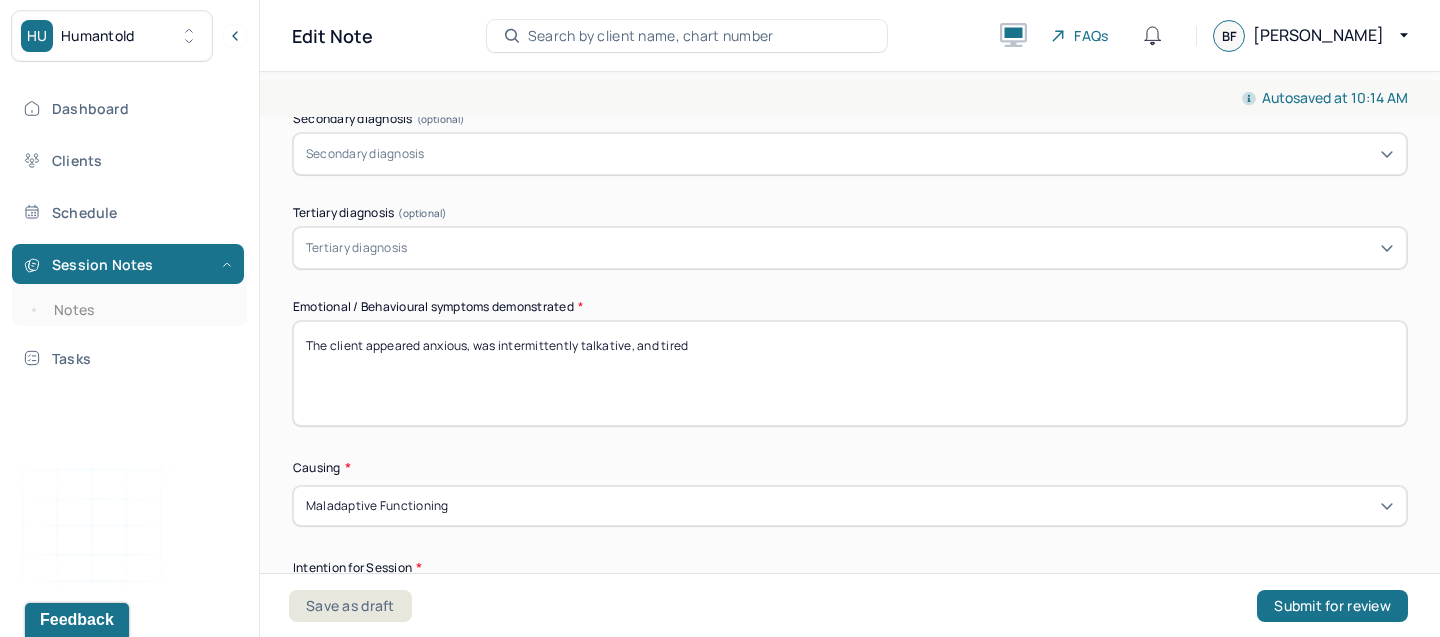 scroll, scrollTop: 876, scrollLeft: 0, axis: vertical 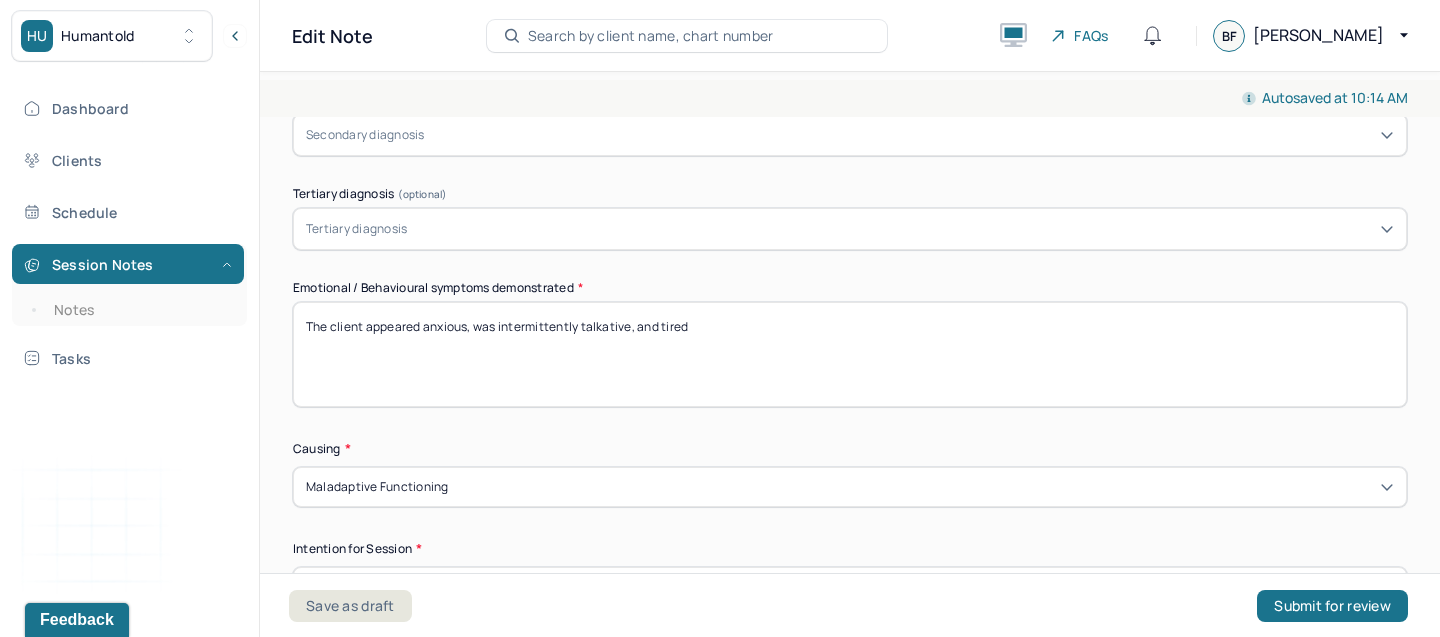 click on "The client appeared anxious, was intermittently talkative, and tired" at bounding box center [850, 354] 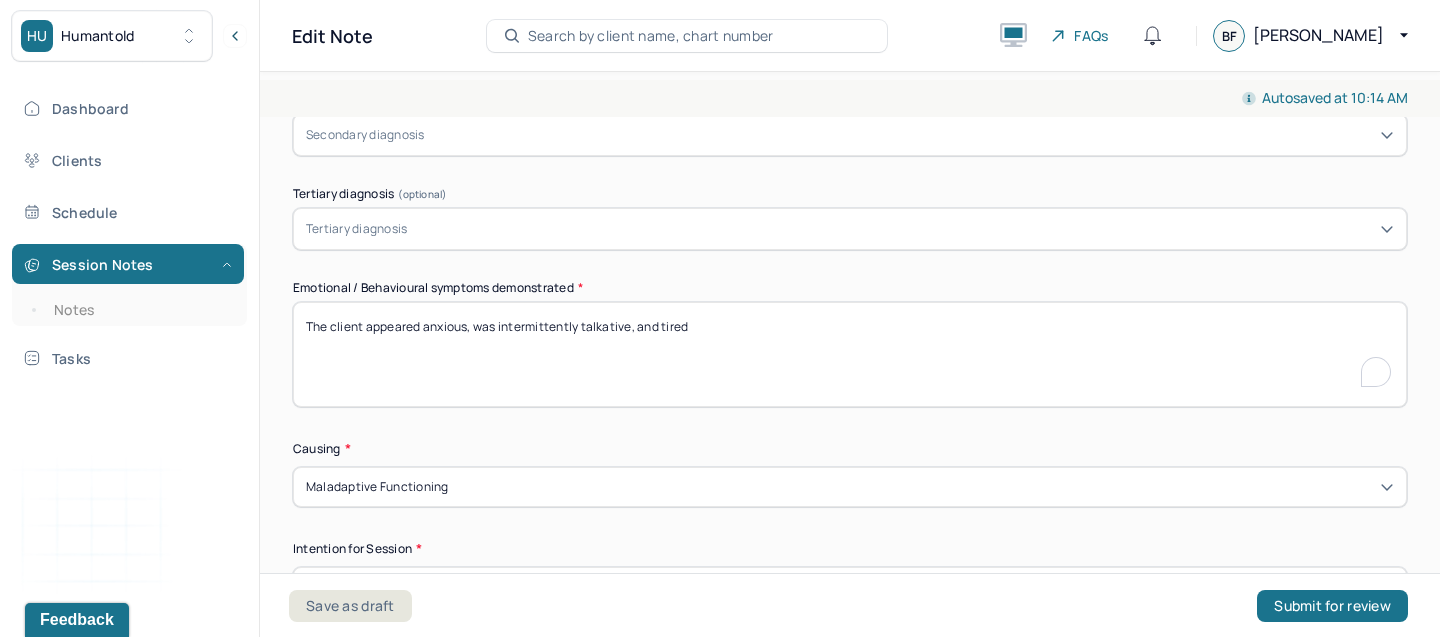 click on "The client appeared anxious, was intermittently talkative, and tired" at bounding box center [850, 354] 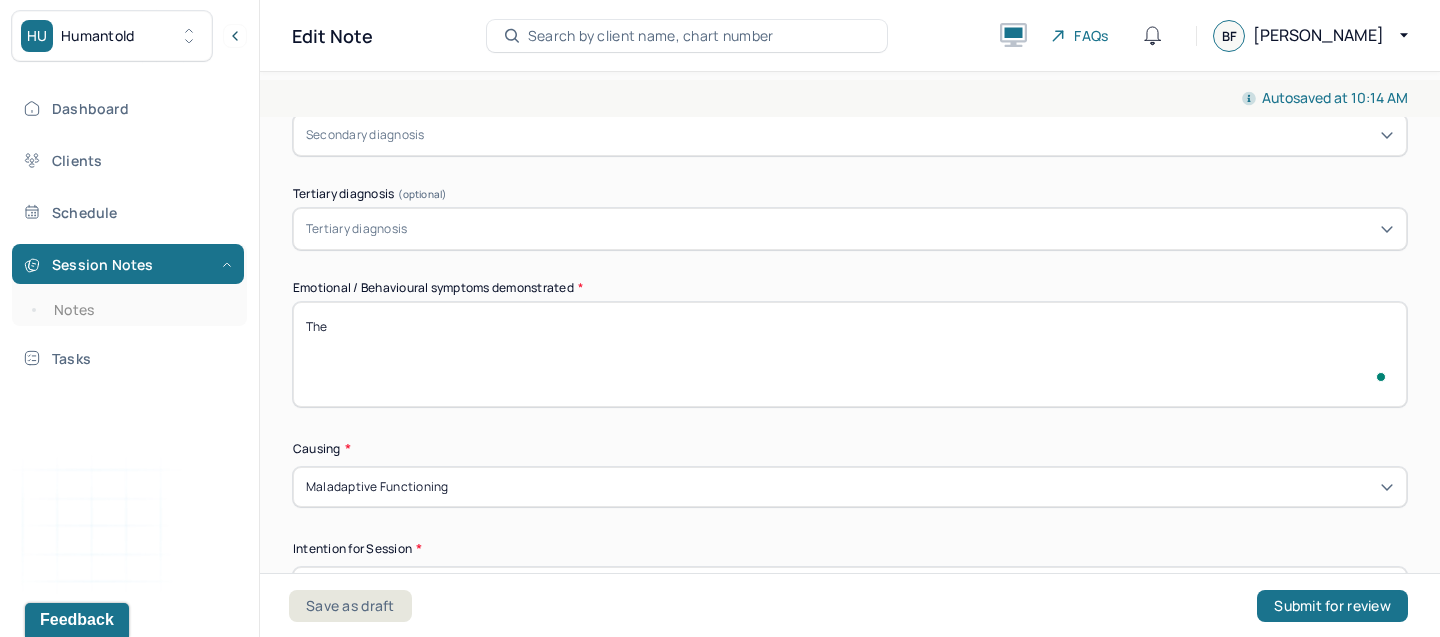 scroll, scrollTop: 876, scrollLeft: 0, axis: vertical 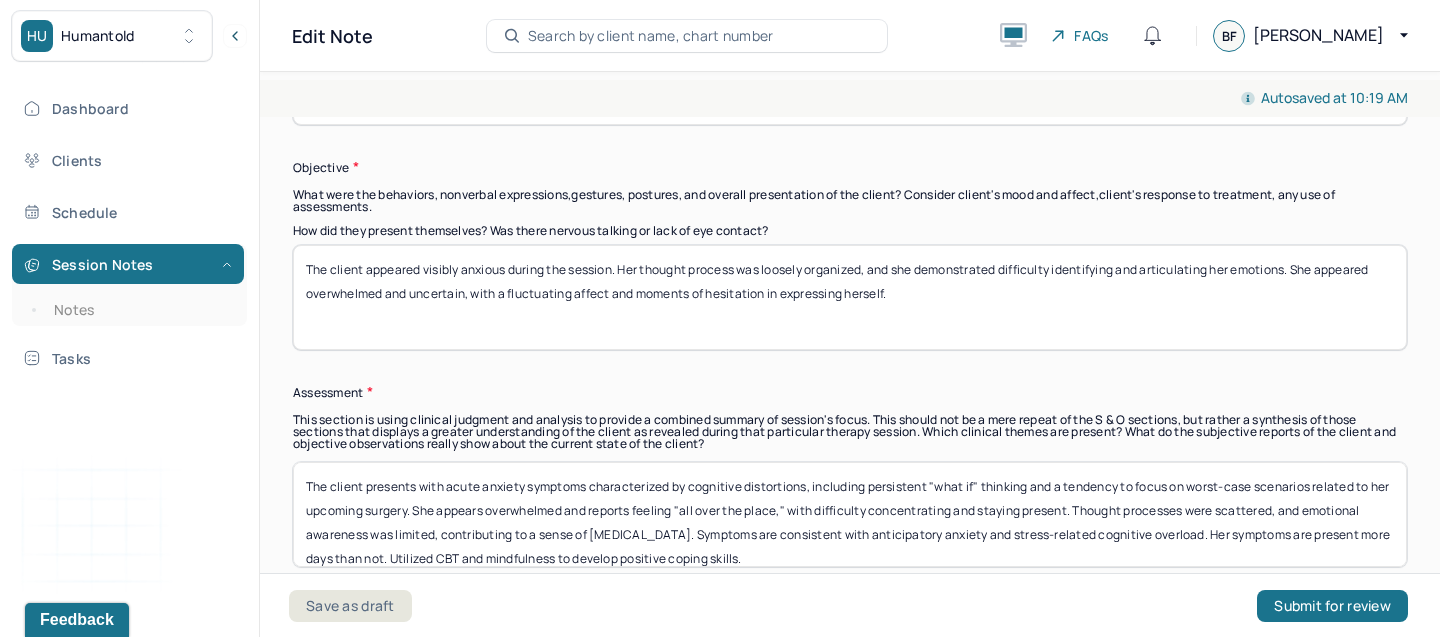 type on "The client appeared tired and uncomfortable due to recovering from surgery. She was intermittently communicative." 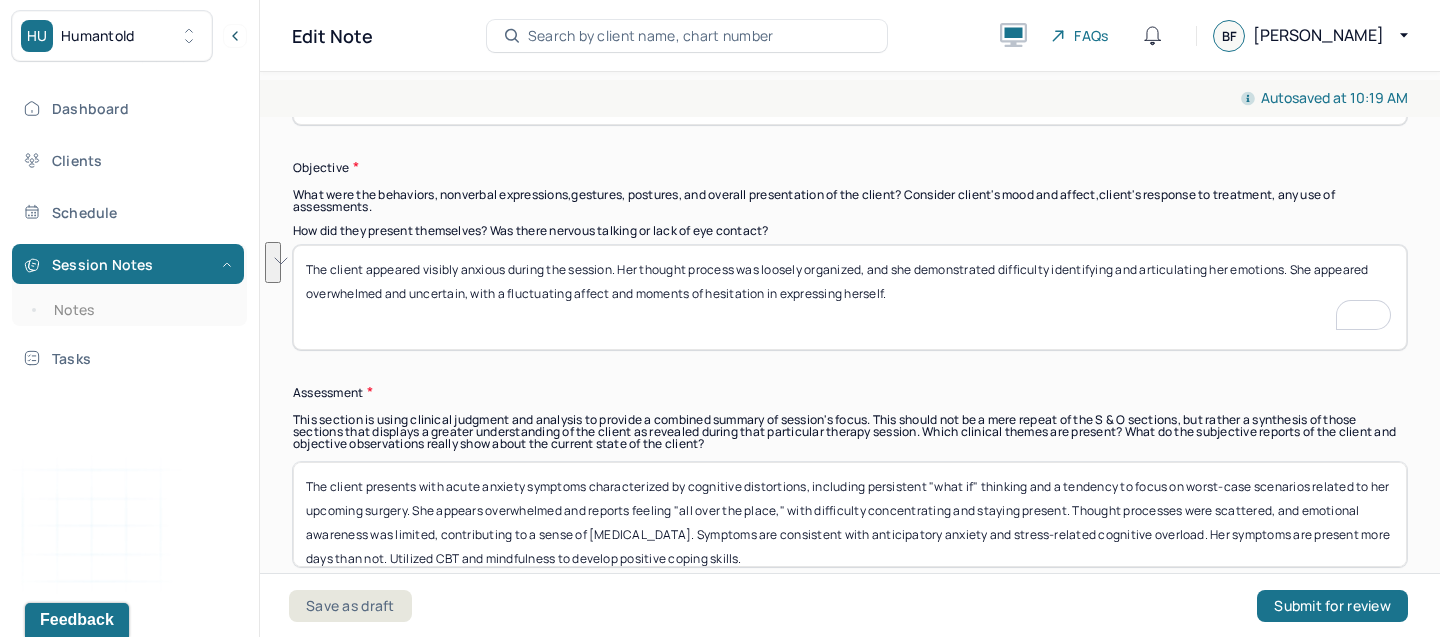 drag, startPoint x: 909, startPoint y: 296, endPoint x: 336, endPoint y: 269, distance: 573.6358 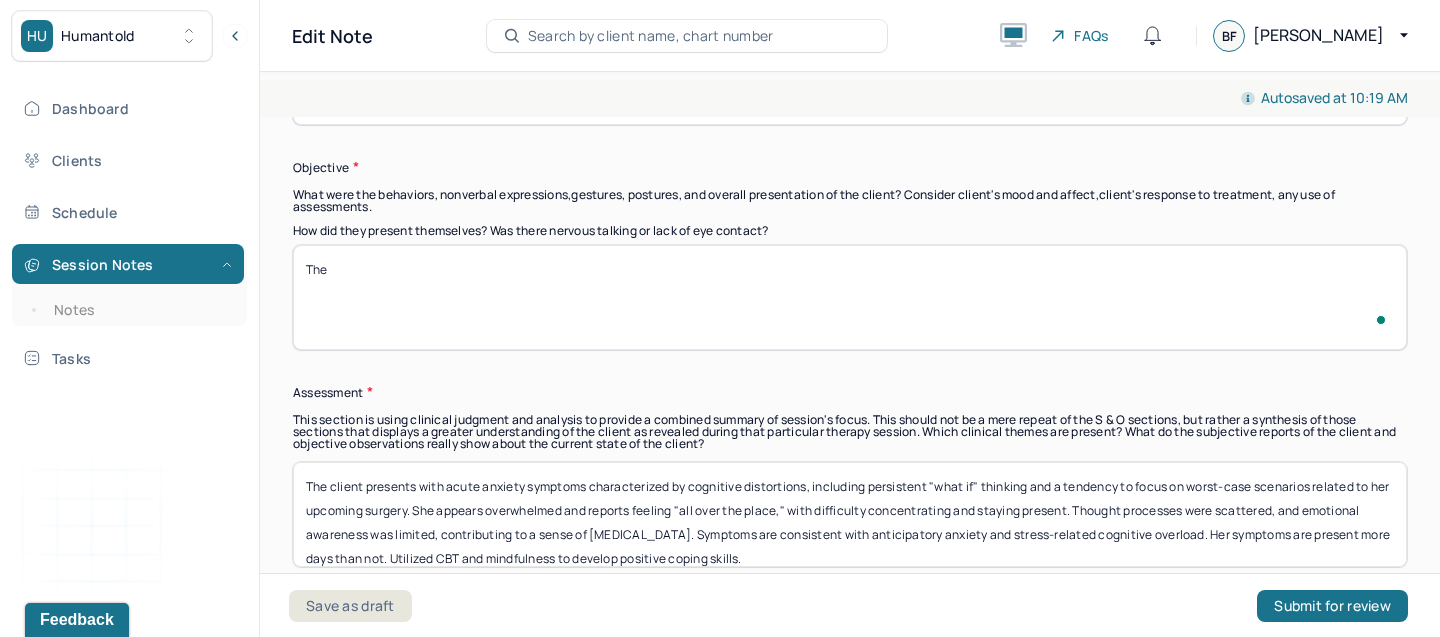 paste on "Client expressed frustration and emotional distress about her recovery process." 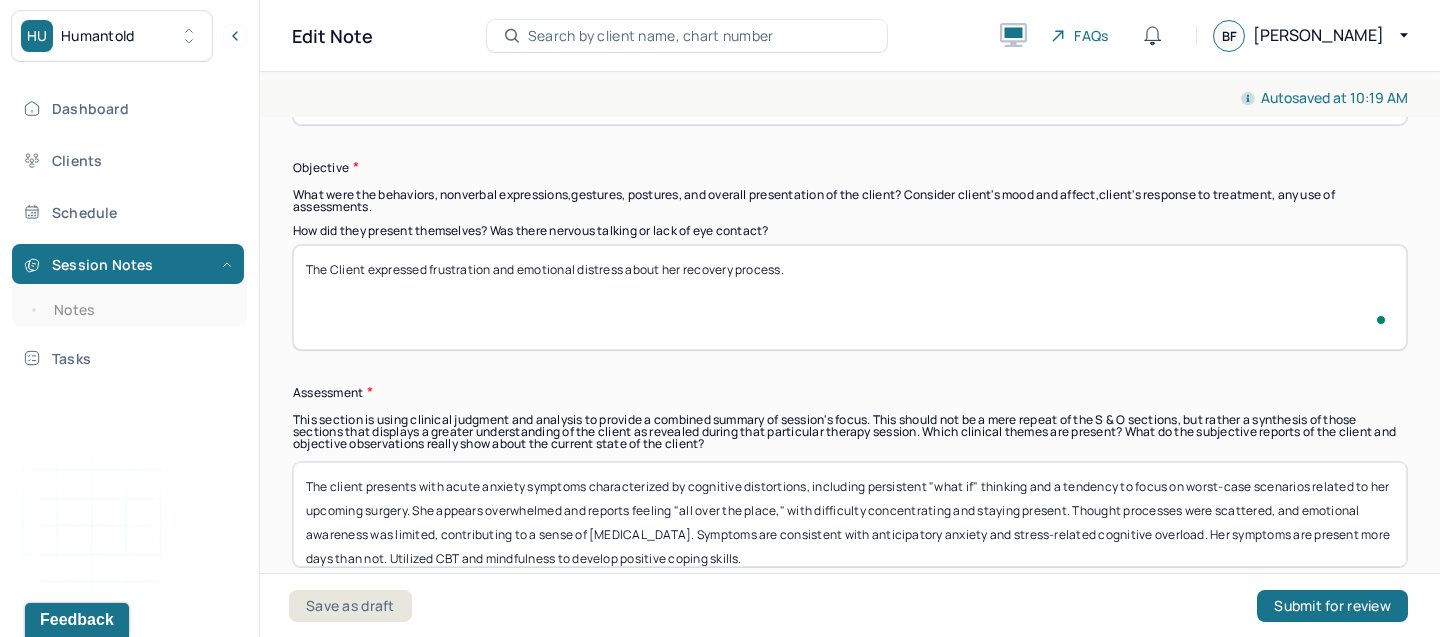 click on "The client appeared visibly anxious during the session. Her thought process was loosely organized, and she demonstrated difficulty identifying and articulating her emotions. She appeared overwhelmed and uncertain, with a fluctuating affect and moments of hesitation in expressing herself." at bounding box center (850, 297) 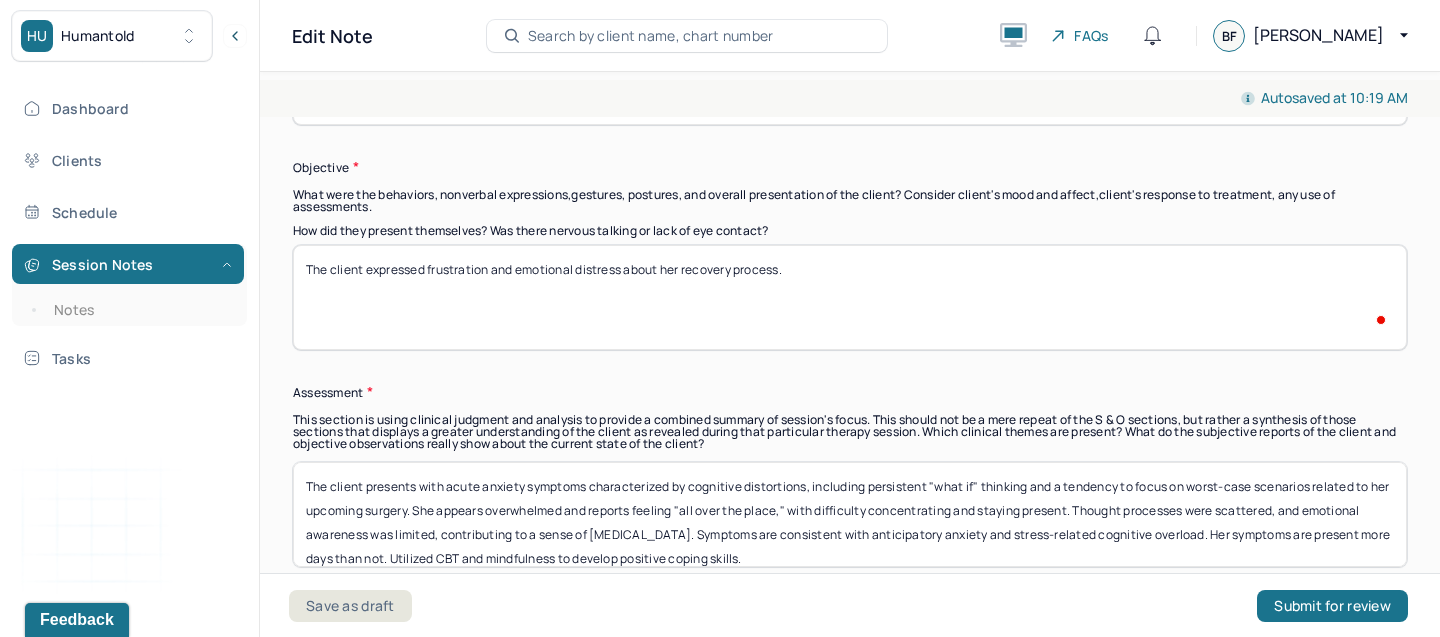 click on "The client appeared visibly anxious during the session. Her thought process was loosely organized, and she demonstrated difficulty identifying and articulating her emotions. She appeared overwhelmed and uncertain, with a fluctuating affect and moments of hesitation in expressing herself." at bounding box center (850, 297) 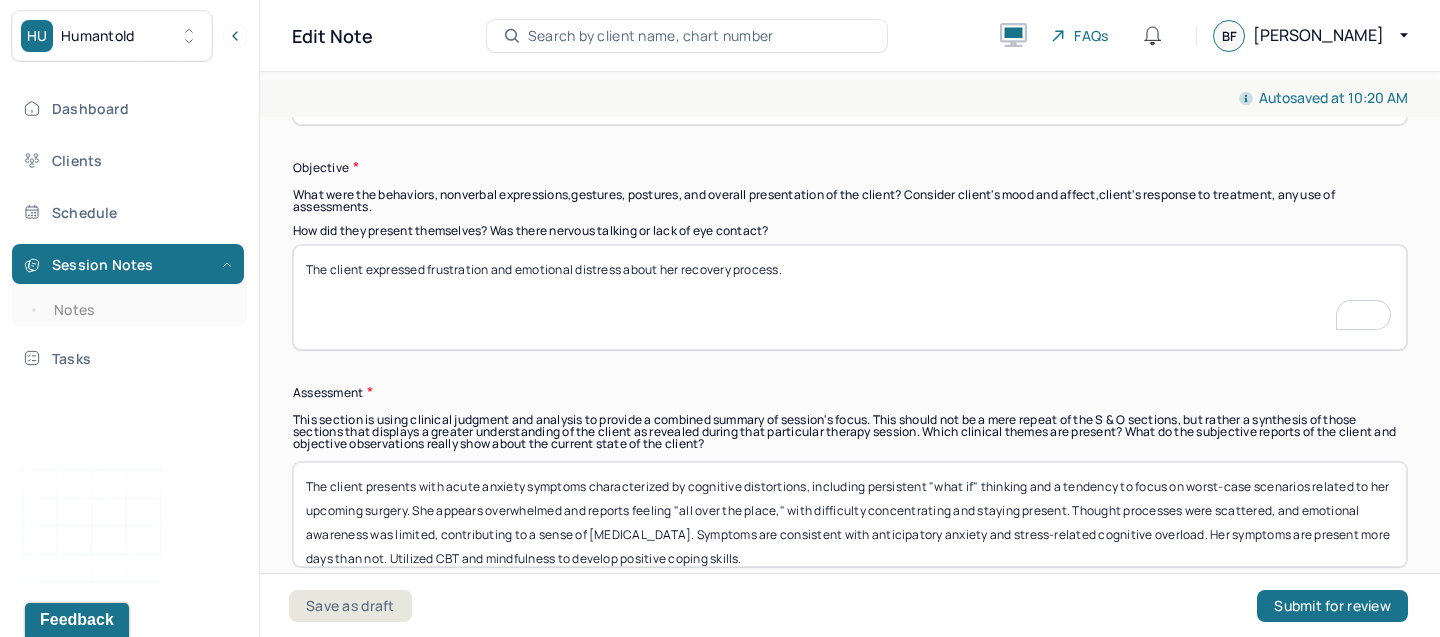 paste on "Client stated she dislikes relying on others and feels a significant loss of independence. She described feeling “stuck” and “helpless” at times and is struggling with not being in control of her body or routine." 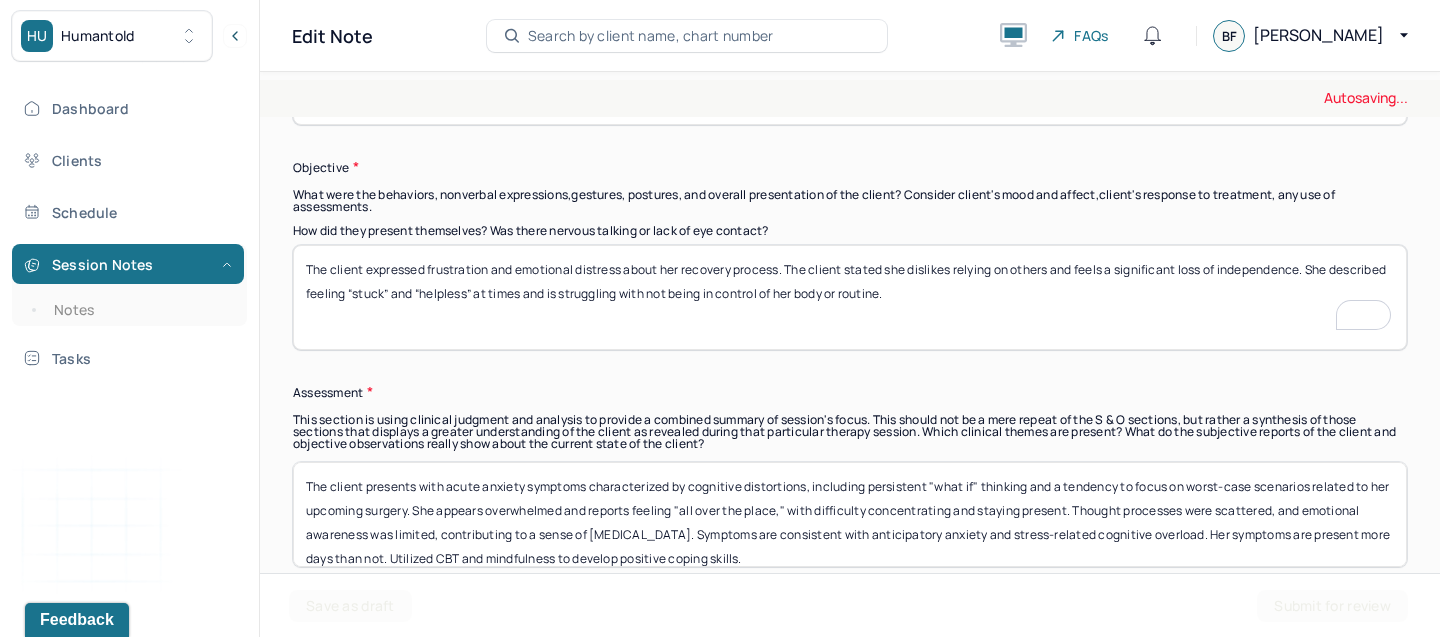 click on "The client expressed frustration and emotional distress about her recovery process." at bounding box center [850, 297] 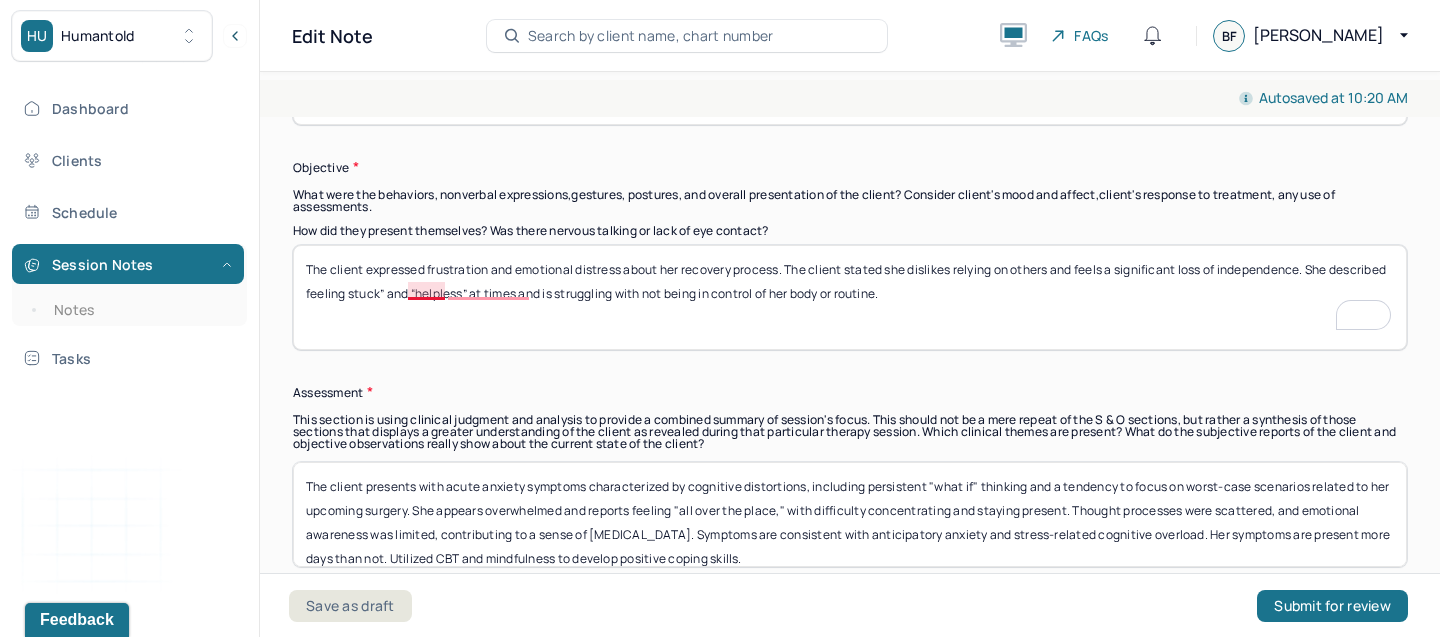 click on "The client expressed frustration and emotional distress about her recovery process. The client stated she dislikes relying on others and feels a significant loss of independence. She described feeling “stuck” and “helpless” at times and is struggling with not being in control of her body or routine." at bounding box center (850, 297) 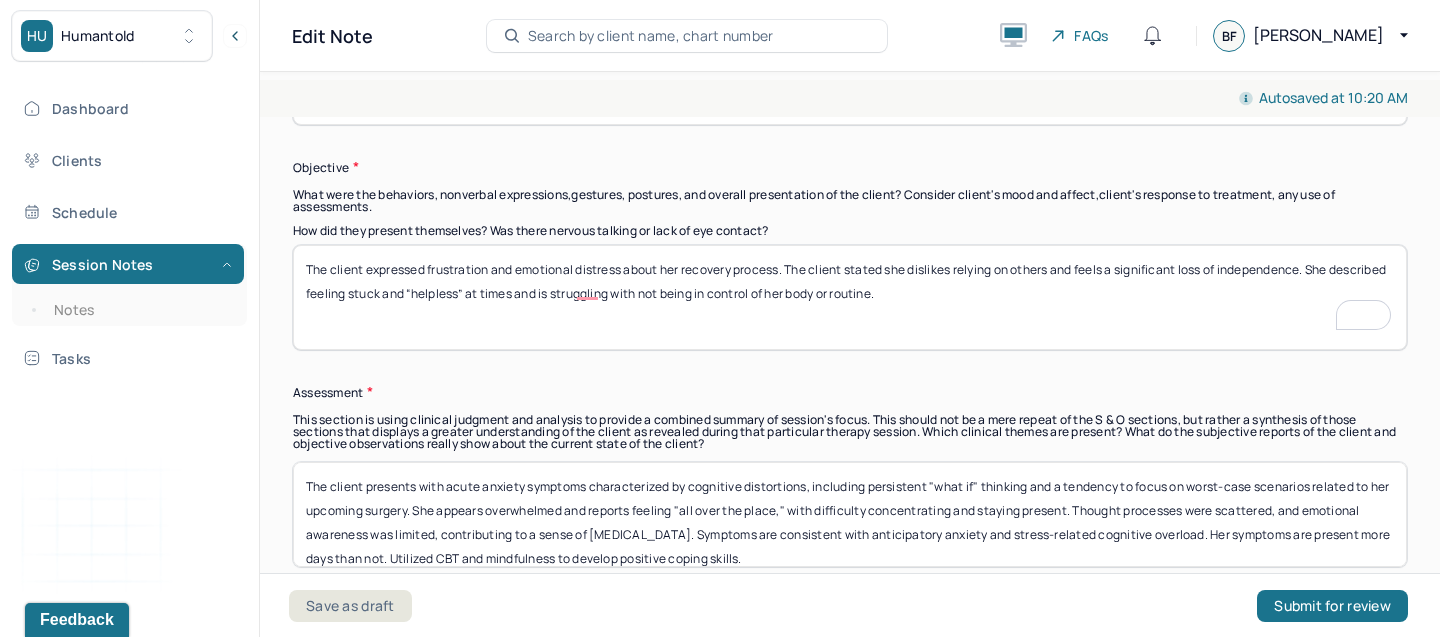 click on "The client expressed frustration and emotional distress about her recovery process. The client stated she dislikes relying on others and feels a significant loss of independence. She described feeling stuck” and “helpless” at times and is struggling with not being in control of her body or routine." at bounding box center [850, 297] 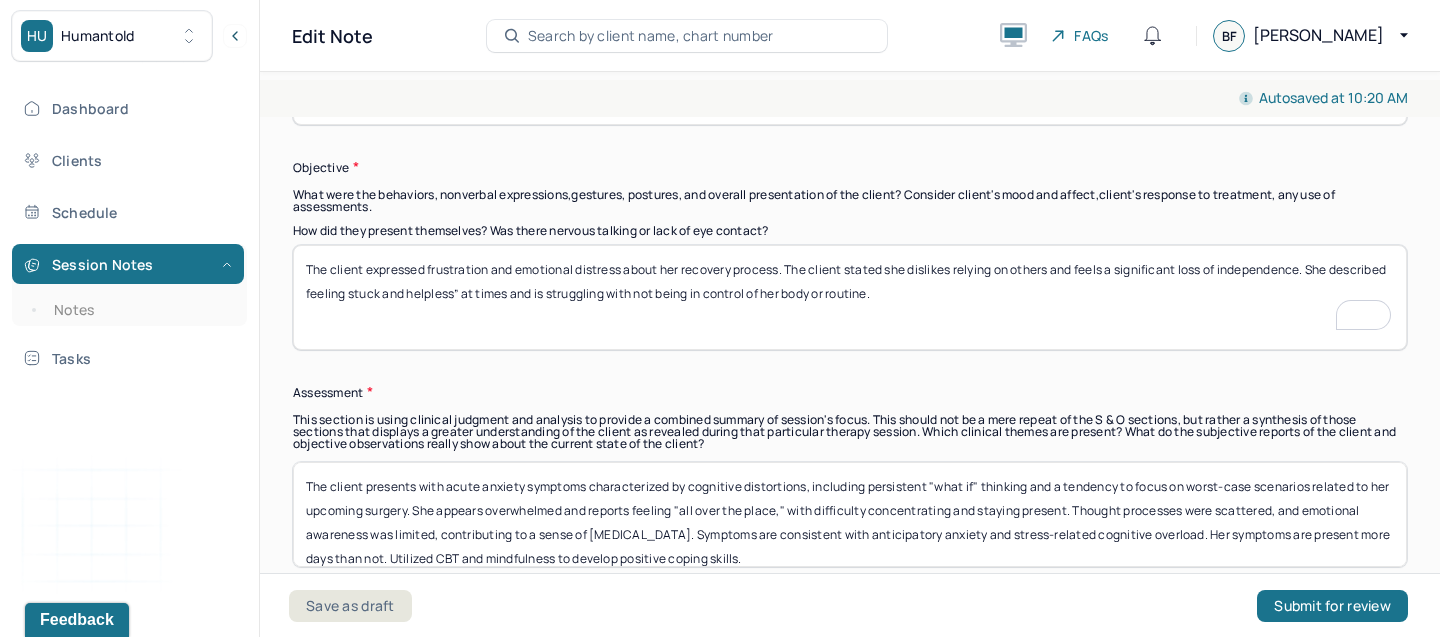 click on "The client expressed frustration and emotional distress about her recovery process. The client stated she dislikes relying on others and feels a significant loss of independence. She described feeling stuck” and “helpless” at times and is struggling with not being in control of her body or routine." at bounding box center (850, 297) 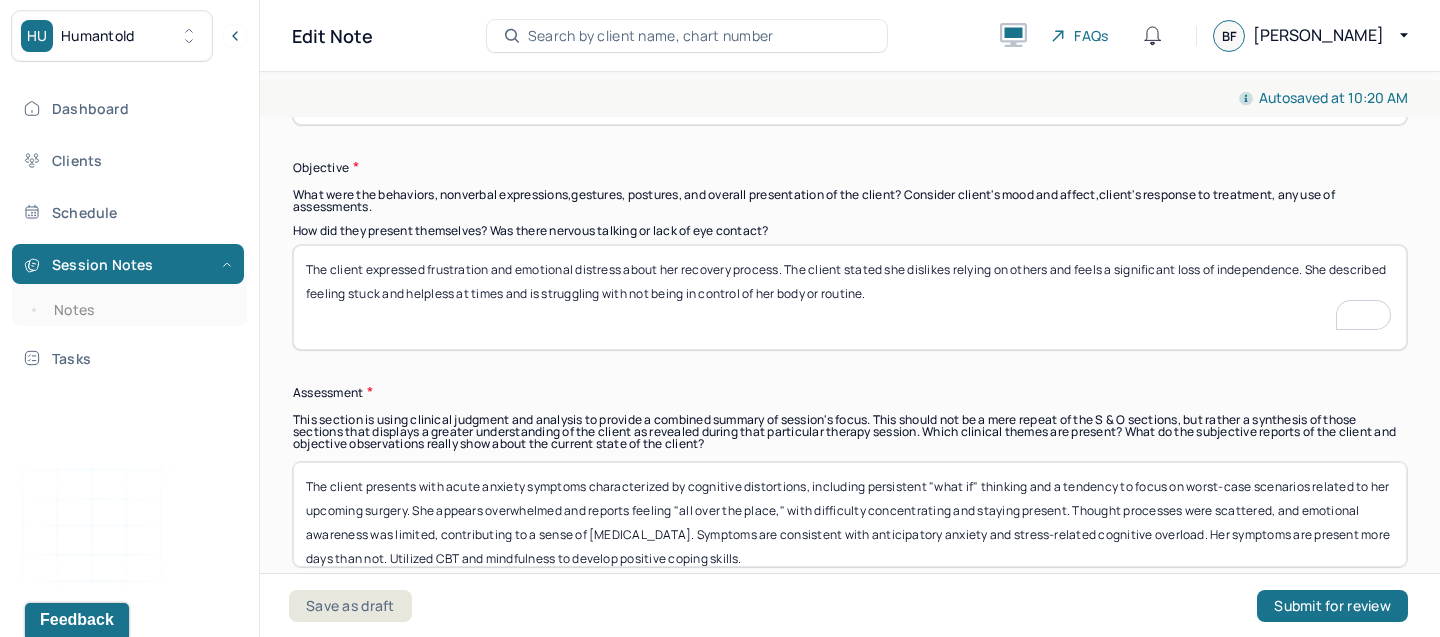 click on "The client expressed frustration and emotional distress about her recovery process. The client stated she dislikes relying on others and feels a significant loss of independence. She described feeling stuck” and “helpless” at times and is struggling with not being in control of her body or routine." at bounding box center (850, 297) 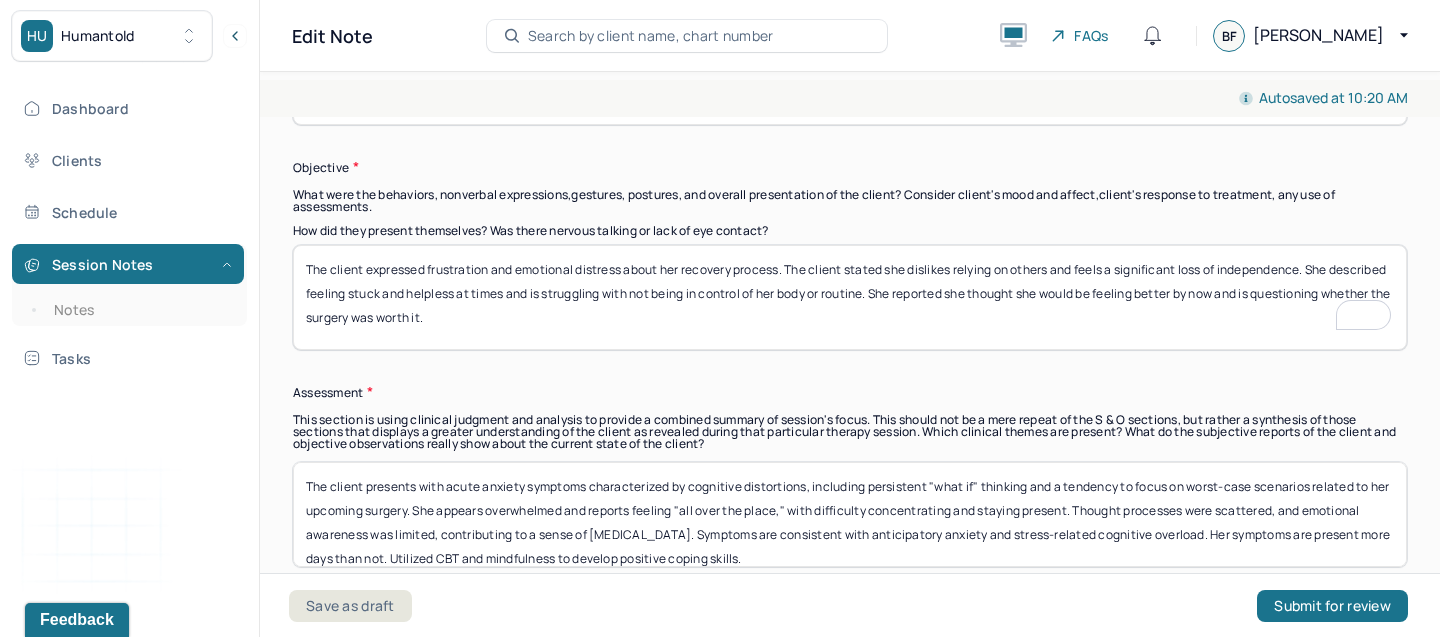 scroll, scrollTop: 1755, scrollLeft: 0, axis: vertical 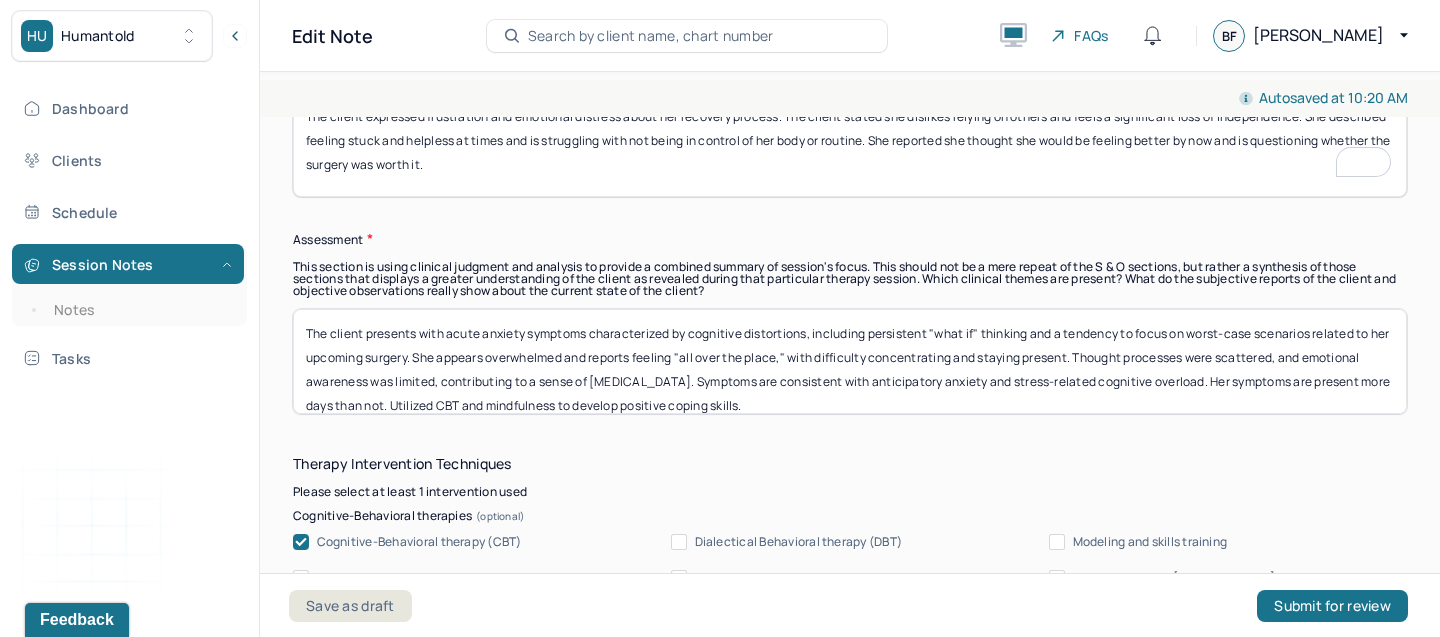 type on "The client expressed frustration and emotional distress about her recovery process. The client stated she dislikes relying on others and feels a significant loss of independence. She described feeling stuck and helpless at times and is struggling with not being in control of her body or routine. She reported she thought she would be feeling better by now and is questioning whether the surgery was worth it." 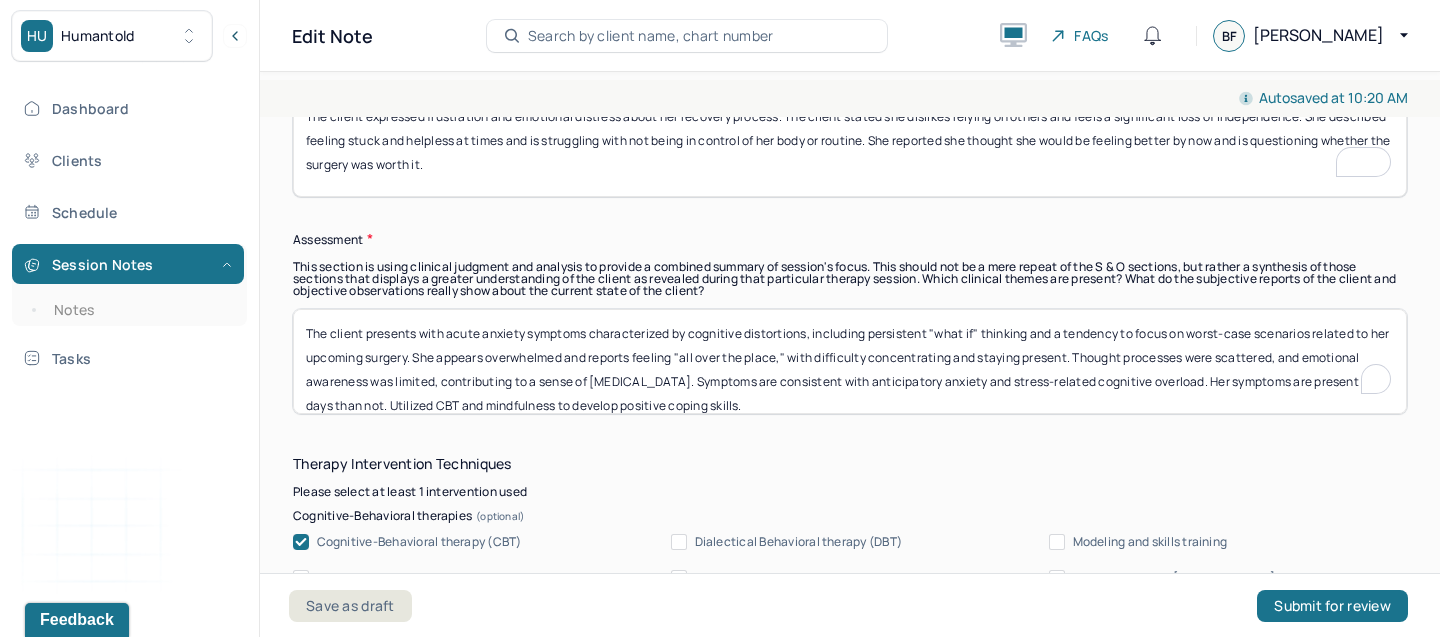 click on "The client presents with acute anxiety symptoms characterized by cognitive distortions, including persistent "what if" thinking and a tendency to focus on worst-case scenarios related to her upcoming surgery. She appears overwhelmed and reports feeling "all over the place," with difficulty concentrating and staying present. Thought processes were scattered, and emotional awareness was limited, contributing to a sense of [MEDICAL_DATA]. Symptoms are consistent with anticipatory anxiety and stress-related cognitive overload. Her symptoms are present more days than not. Utilized CBT and mindfulness to develop positive coping skills." at bounding box center (850, 361) 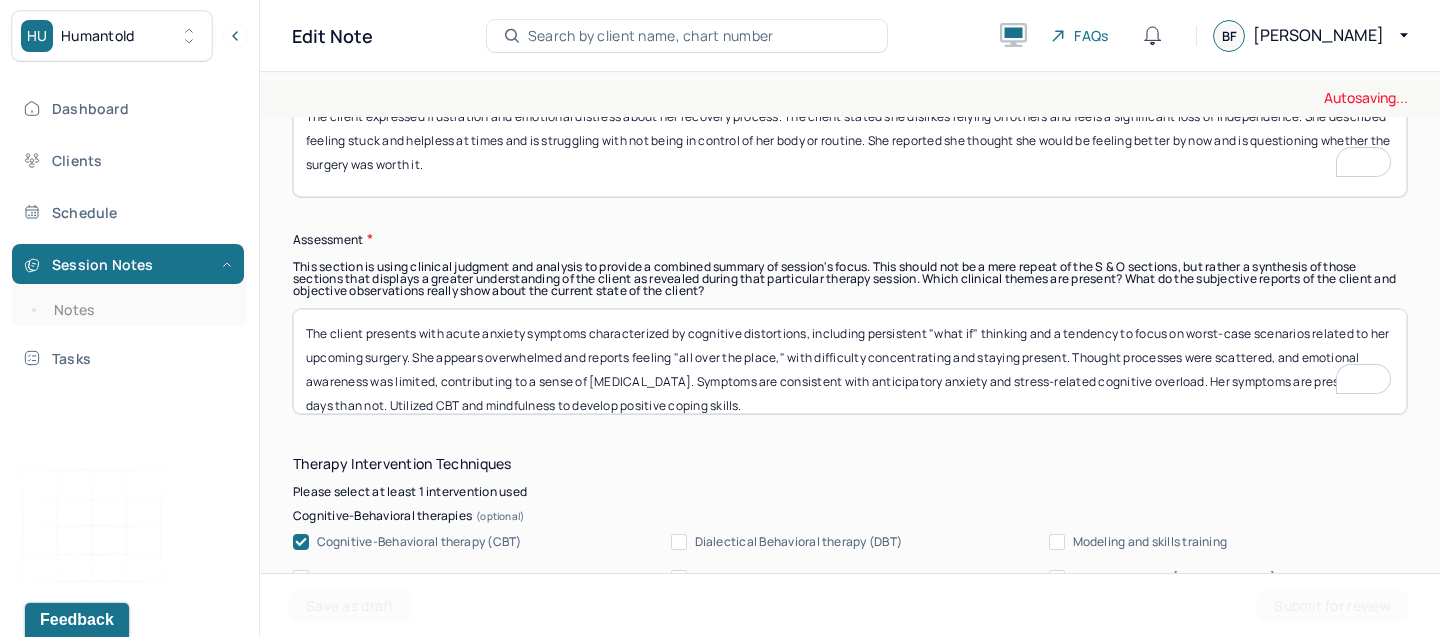 scroll, scrollTop: 1756, scrollLeft: 0, axis: vertical 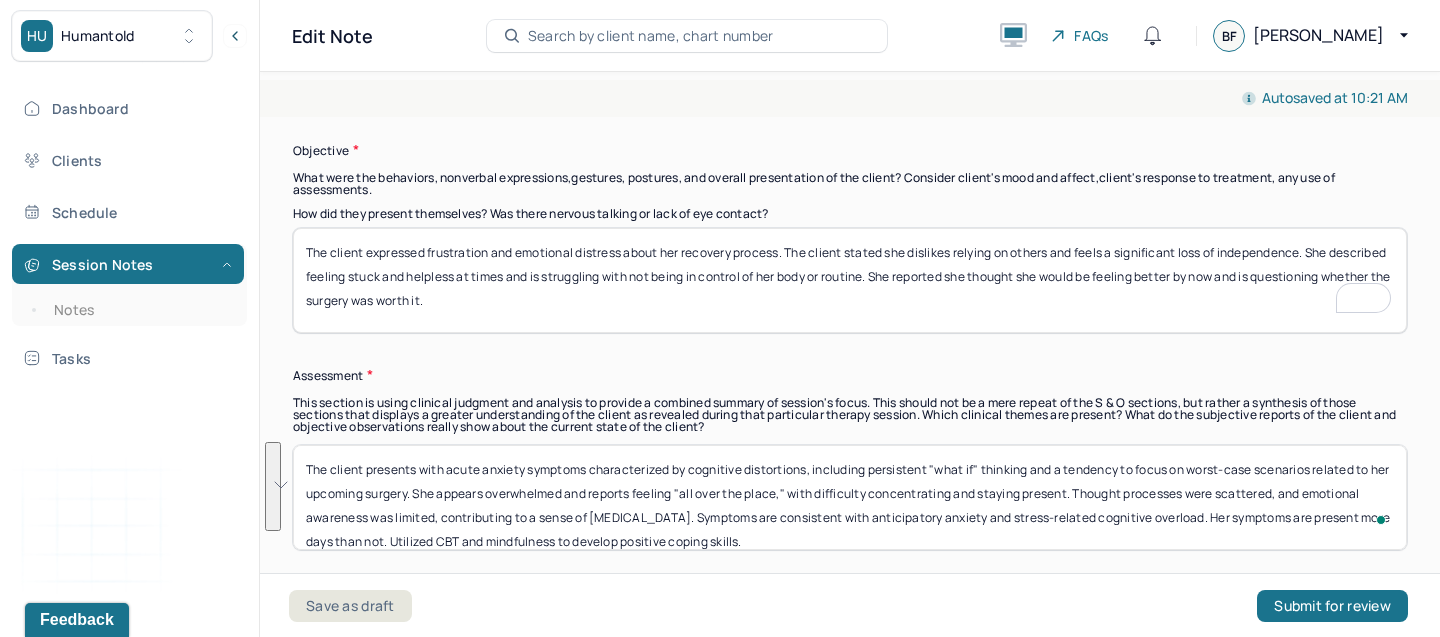 click on "The client expressed frustration and emotional distress about her recovery process. The client stated she dislikes relying on others and feels a significant loss of independence. She described feeling stuck and helpless at times and is struggling with not being in control of her body or routine. She reported she thought she would be feeling better by now and is questioning whether the surgery was worth it." at bounding box center (850, 280) 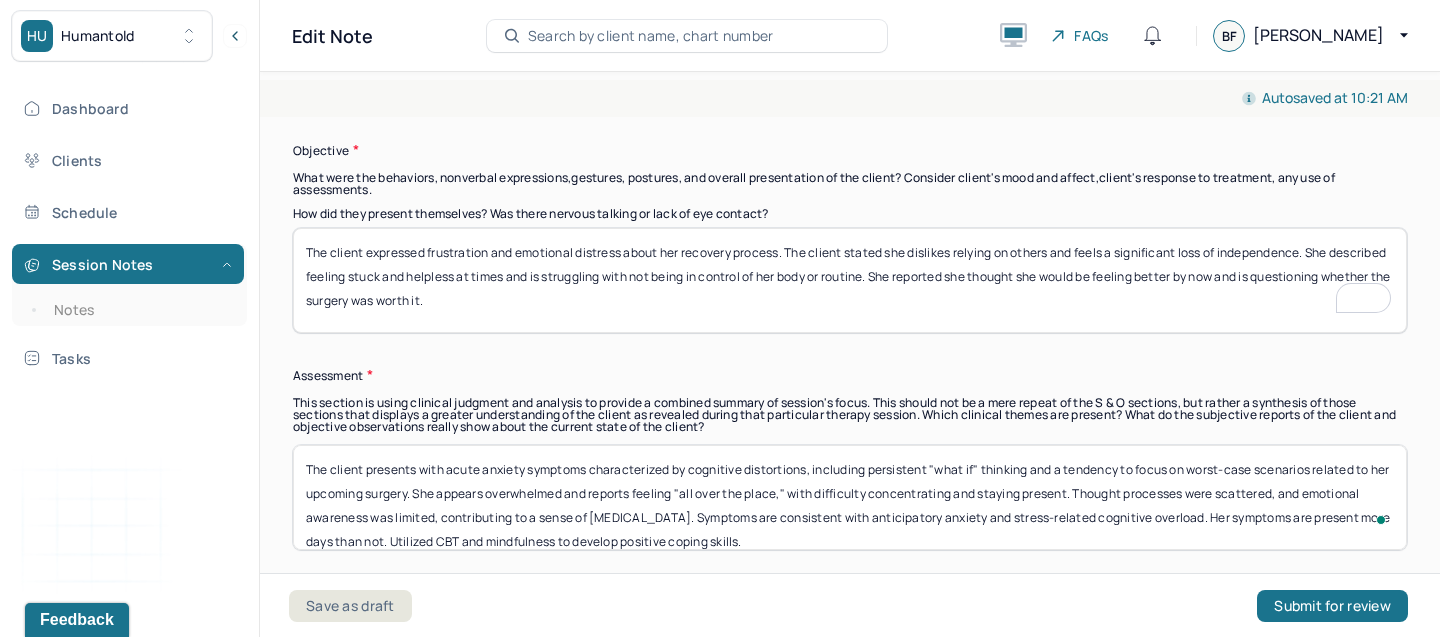 click on "The client expressed frustration and emotional distress about her recovery process. The client stated she dislikes relying on others and feels a significant loss of independence. She described feeling stuck and helpless at times and is struggling with not being in control of her body or routine. She reported she thought she would be feeling better by now and is questioning whether the surgery was worth it." at bounding box center [850, 280] 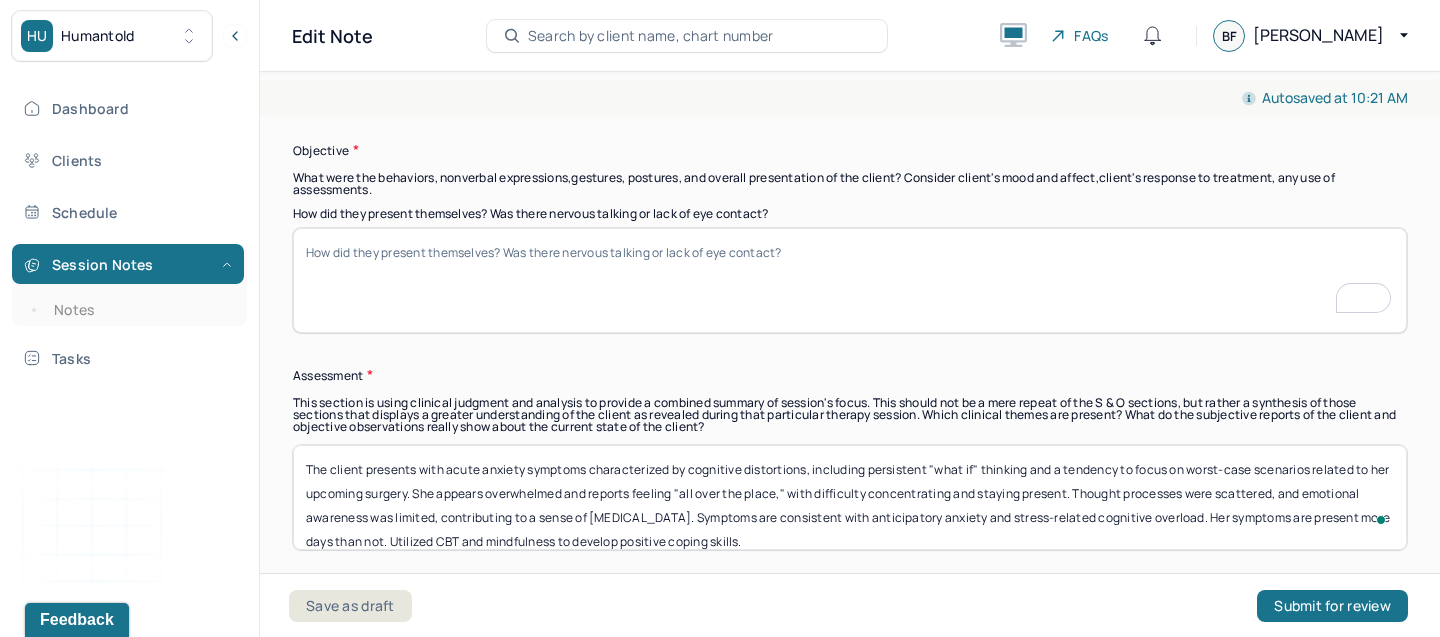 scroll, scrollTop: 1528, scrollLeft: 0, axis: vertical 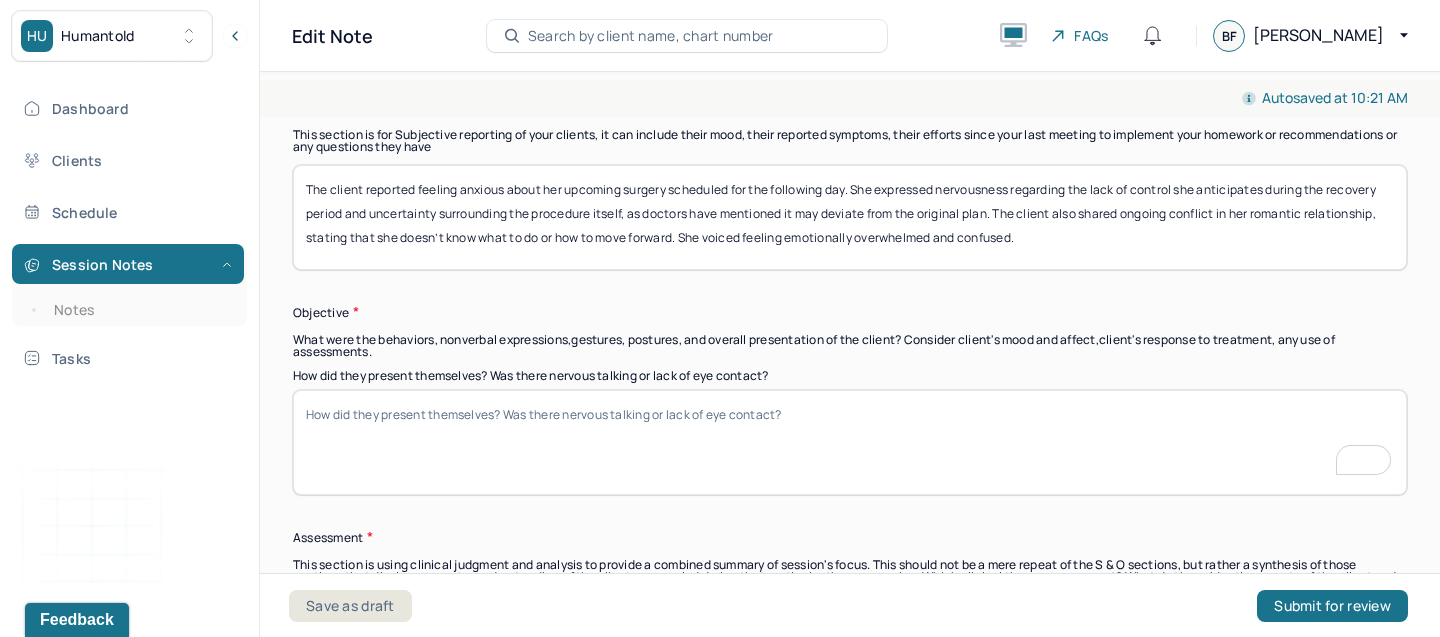 type 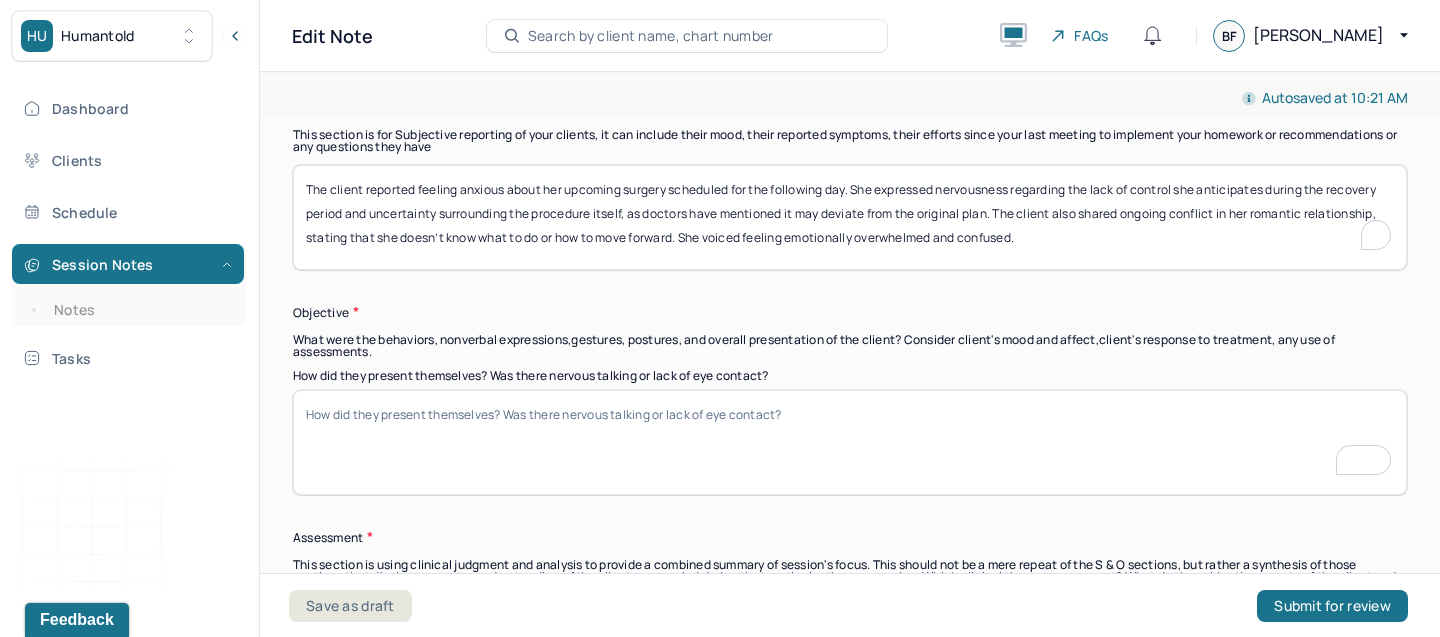 click on "The client reported feeling anxious about her upcoming surgery scheduled for the following day. She expressed nervousness regarding the lack of control she anticipates during the recovery period and uncertainty surrounding the procedure itself, as doctors have mentioned it may deviate from the original plan. The client also shared ongoing conflict in her romantic relationship, stating that she doesn’t know what to do or how to move forward. She voiced feeling emotionally overwhelmed and confused." at bounding box center (850, 217) 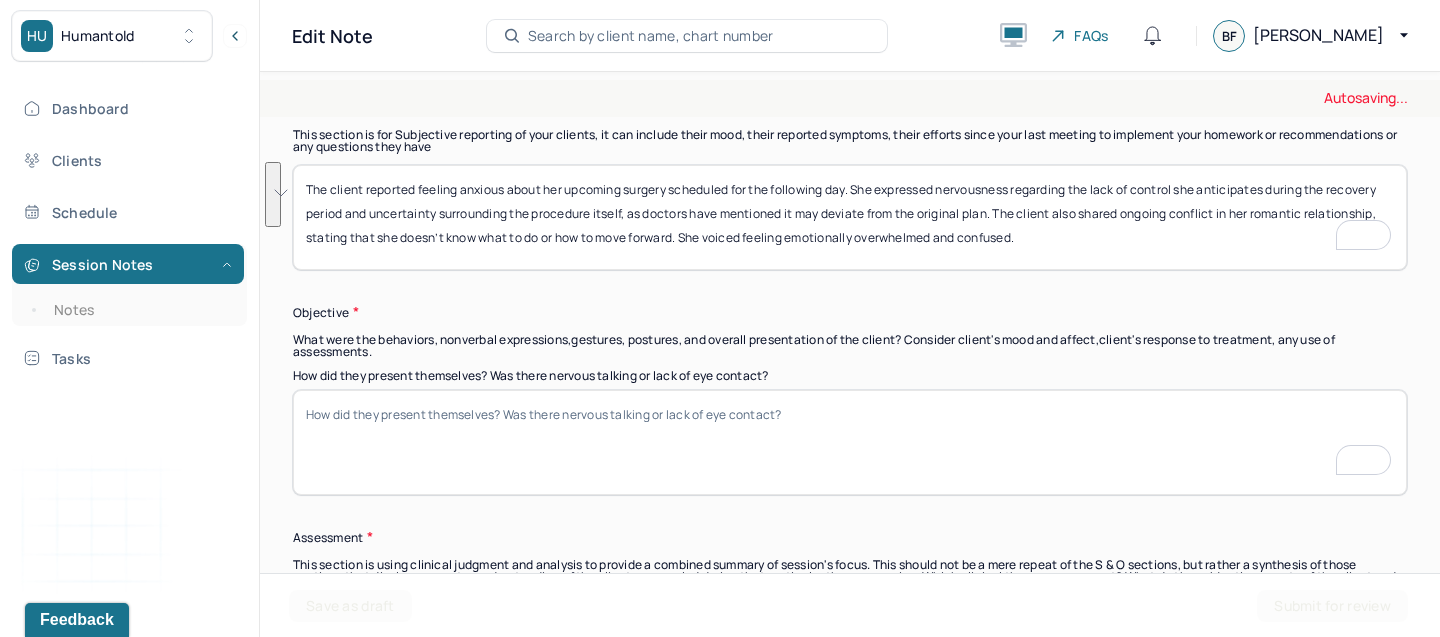 paste on "Client stated she dislikes relying on others and feels a significant loss of independence. She described feeling “stuck” and “helpless” at times and is struggling with not being in control of her body or routine." 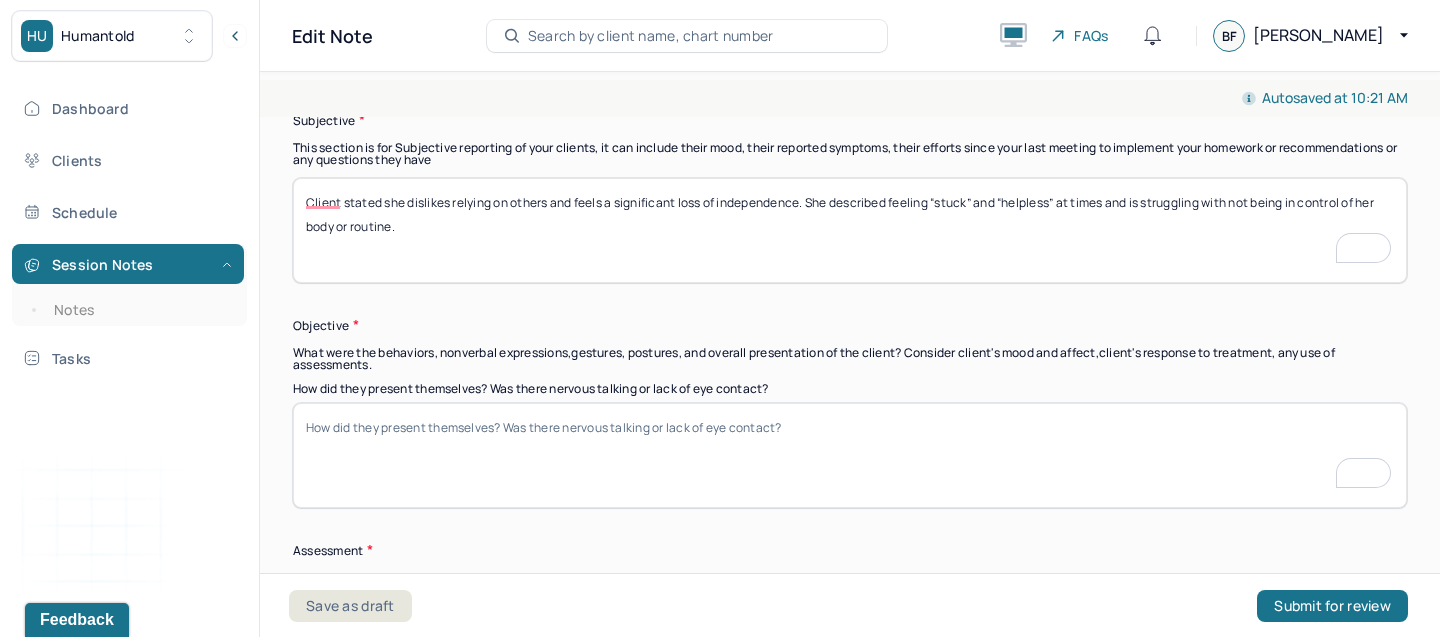 type on "The client reported feeling anxious about her upcoming surgery scheduled for the following day. She expressed nervousness regarding the lack of control she anticipates during the recovery period and uncertainty surrounding the procedure itself, as doctors have mentioned it may deviate from the original plan. The client also shared ongoing conflict in her romantic relationship, stating that she doesn’t know what to do or how to move forward. She voiced feeling emotionally overwhelmed and confused." 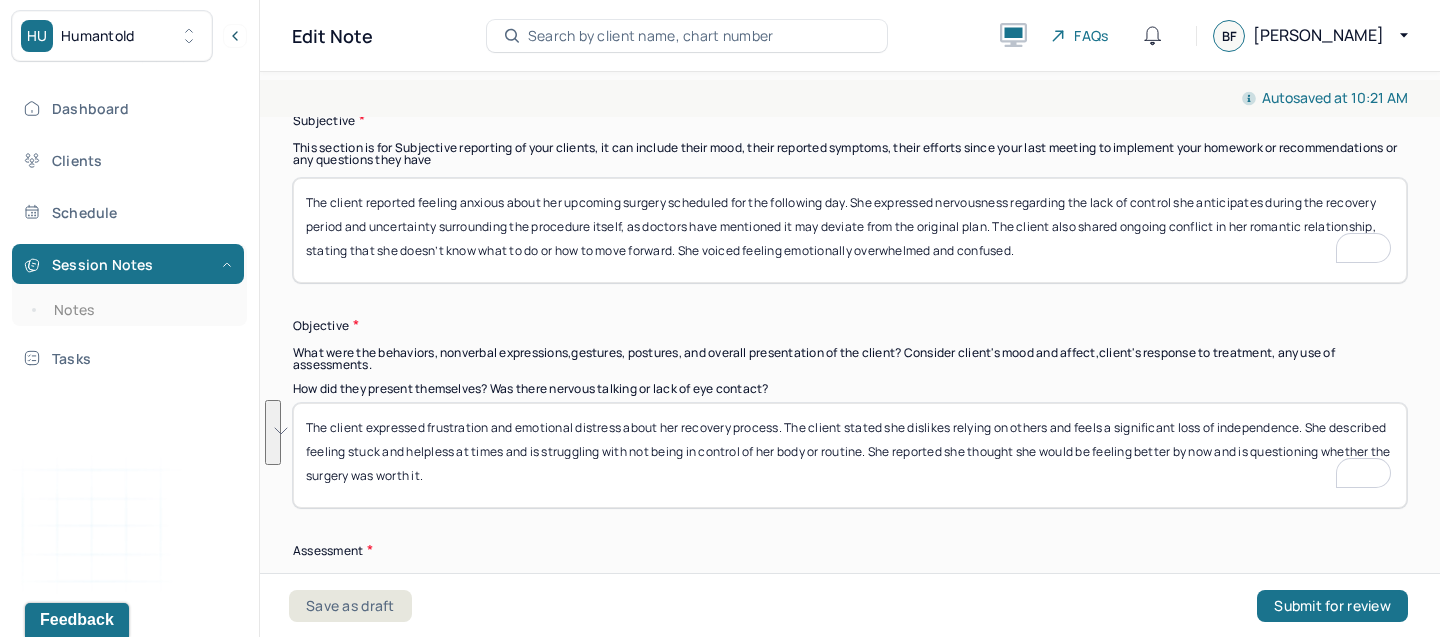 type on "The client expressed frustration and emotional distress about her recovery process. The client stated she dislikes relying on others and feels a significant loss of independence. She described feeling stuck and helpless at times and is struggling with not being in control of her body or routine. She reported she thought she would be feeling better by now and is questioning whether the surgery was worth it." 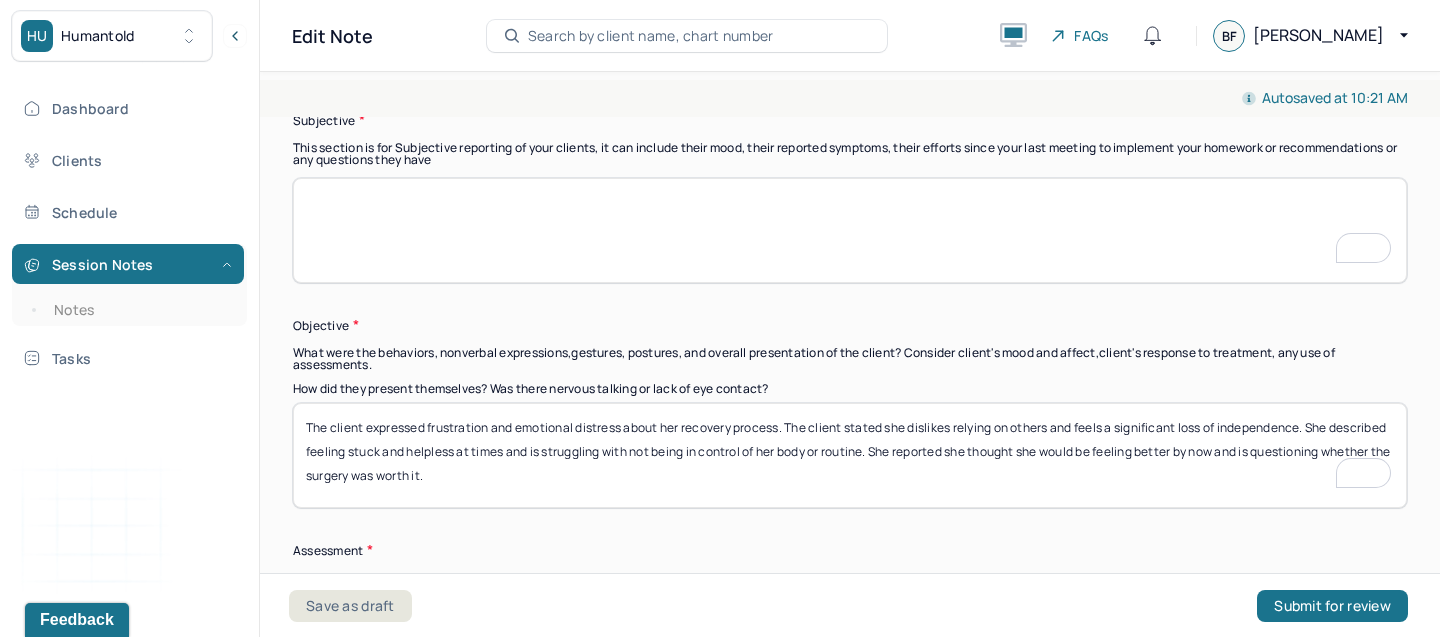 paste on "The client expressed frustration and emotional distress about her recovery process. The client stated she dislikes relying on others and feels a significant loss of independence. She described feeling stuck and helpless at times and is struggling with not being in control of her body or routine. She reported she thought she would be feeling better by now and is questioning whether the surgery was worth it." 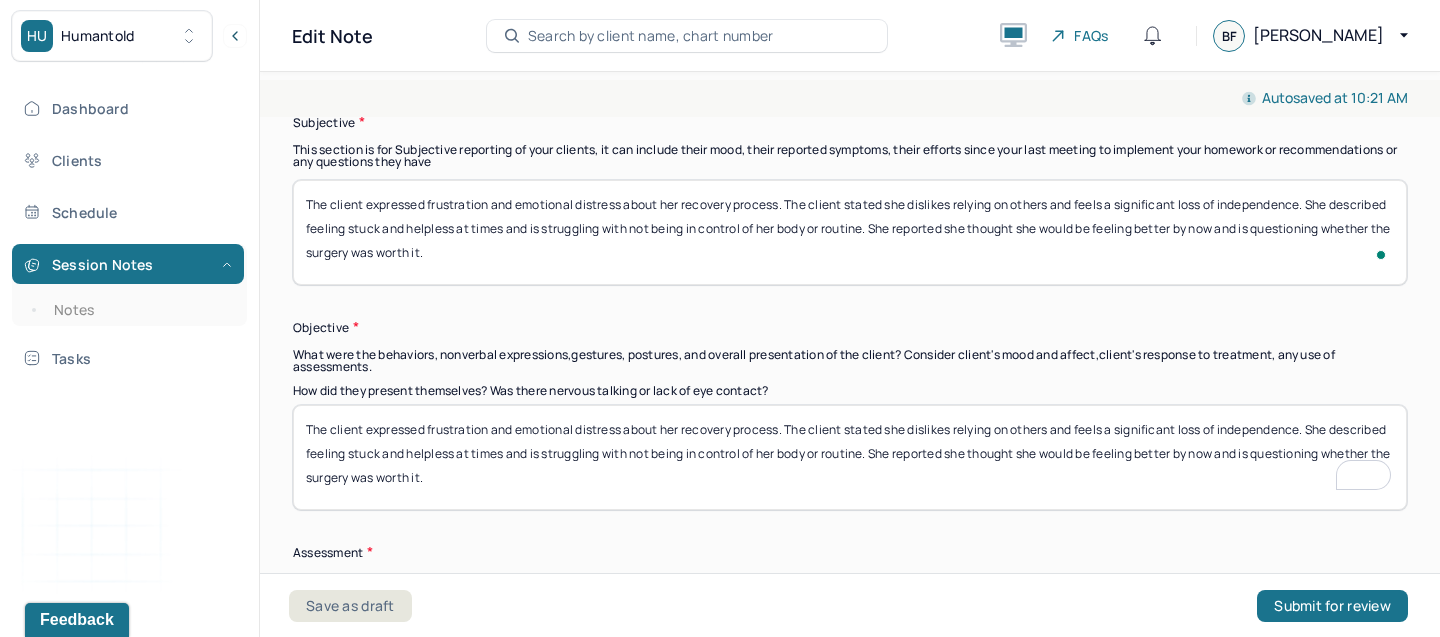 type on "The client expressed frustration and emotional distress about her recovery process. The client stated she dislikes relying on others and feels a significant loss of independence. She described feeling stuck and helpless at times and is struggling with not being in control of her body or routine. She reported she thought she would be feeling better by now and is questioning whether the surgery was worth it." 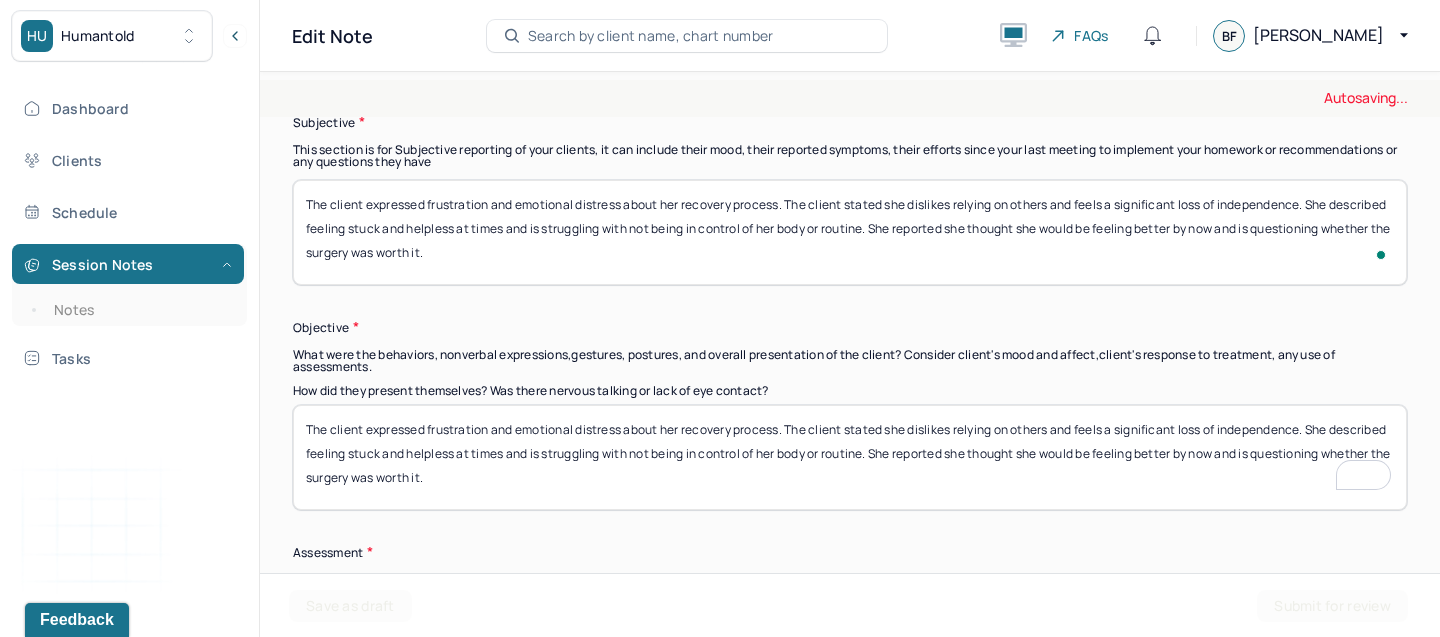 click on "The client expressed frustration and emotional distress about her recovery process. The client stated she dislikes relying on others and feels a significant loss of independence. She described feeling stuck and helpless at times and is struggling with not being in control of her body or routine. She reported she thought she would be feeling better by now and is questioning whether the surgery was worth it." at bounding box center [850, 457] 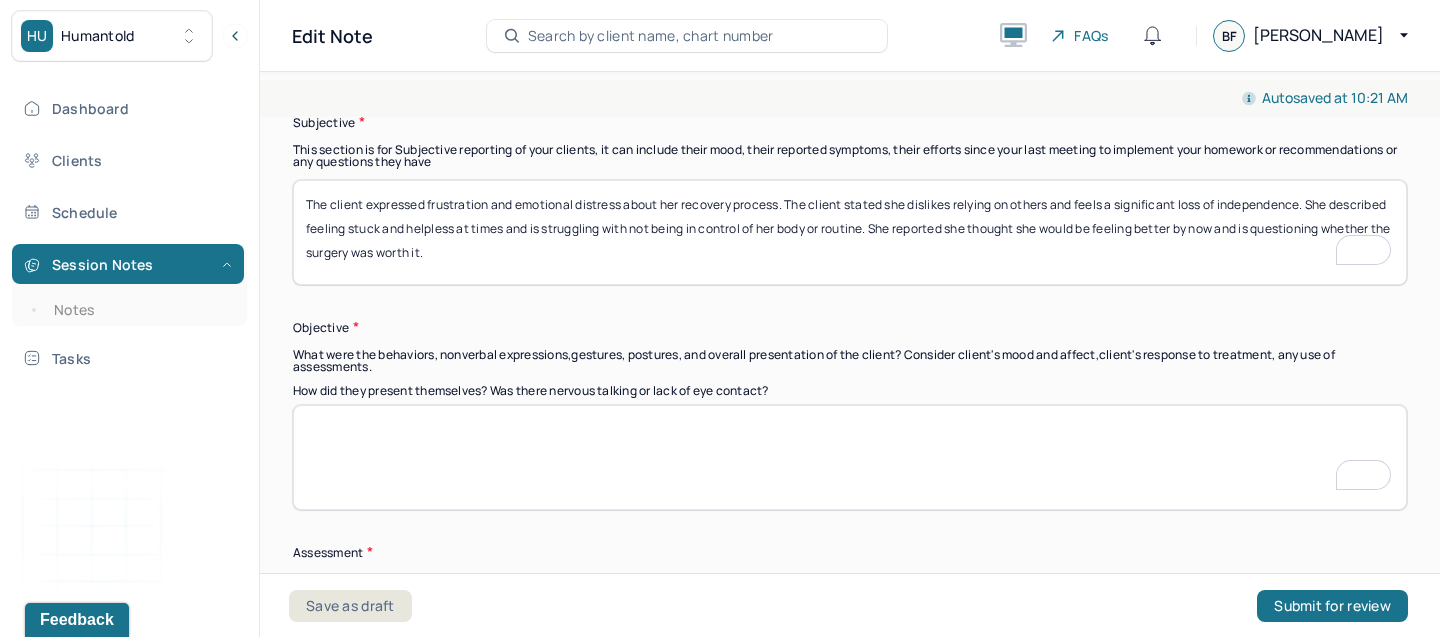 paste on "Client appeared alert and oriented ×3. Affect was appropriate but subdued; mood appeared anxious and mildly depressed. She spoke clearly and coherently about her recovery process and emotional state." 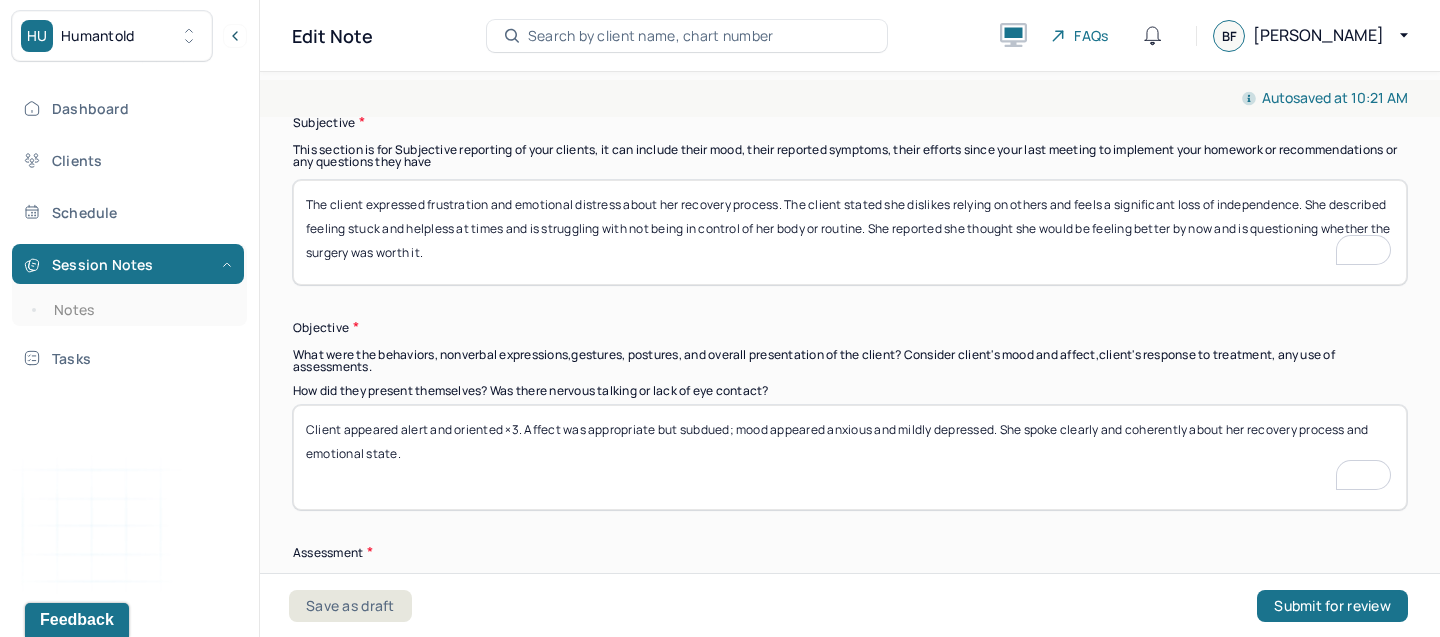 click on "The client expressed frustration and emotional distress about her recovery process. The client stated she dislikes relying on others and feels a significant loss of independence. She described feeling stuck and helpless at times and is struggling with not being in control of her body or routine. She reported she thought she would be feeling better by now and is questioning whether the surgery was worth it." at bounding box center (850, 457) 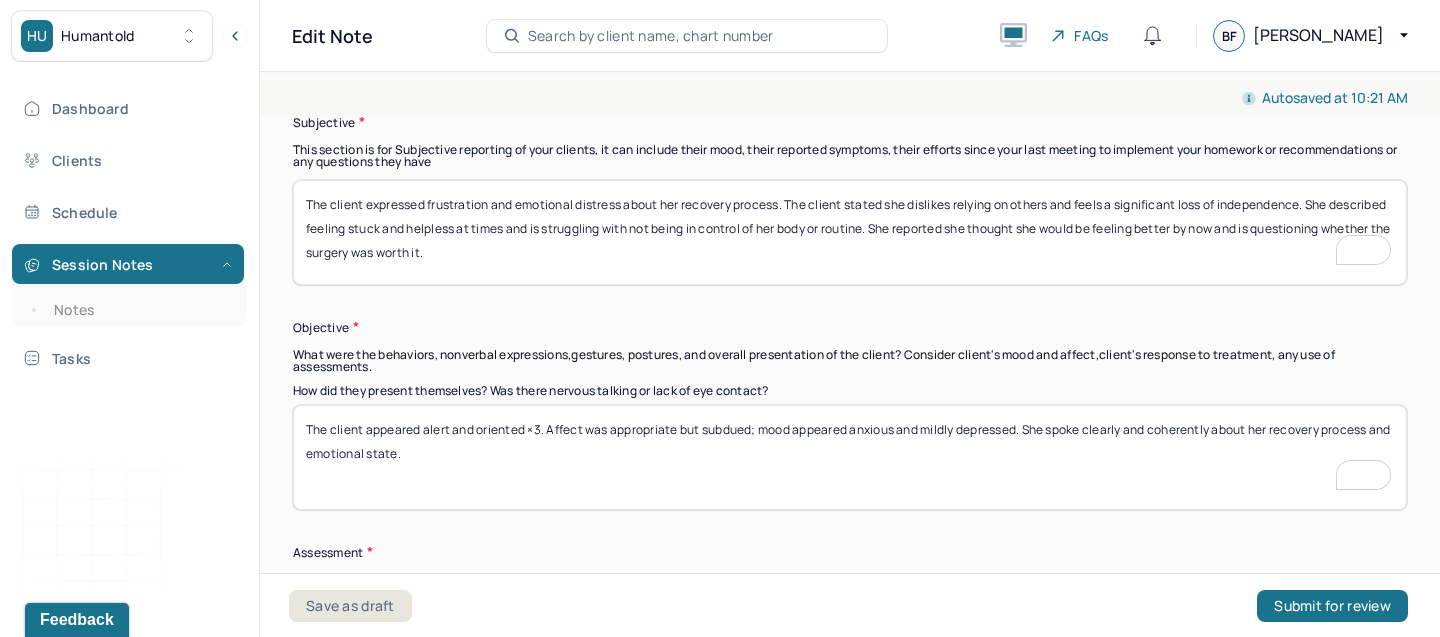 click on "The client expressed frustration and emotional distress about her recovery process. The client stated she dislikes relying on others and feels a significant loss of independence. She described feeling stuck and helpless at times and is struggling with not being in control of her body or routine. She reported she thought she would be feeling better by now and is questioning whether the surgery was worth it." at bounding box center (850, 457) 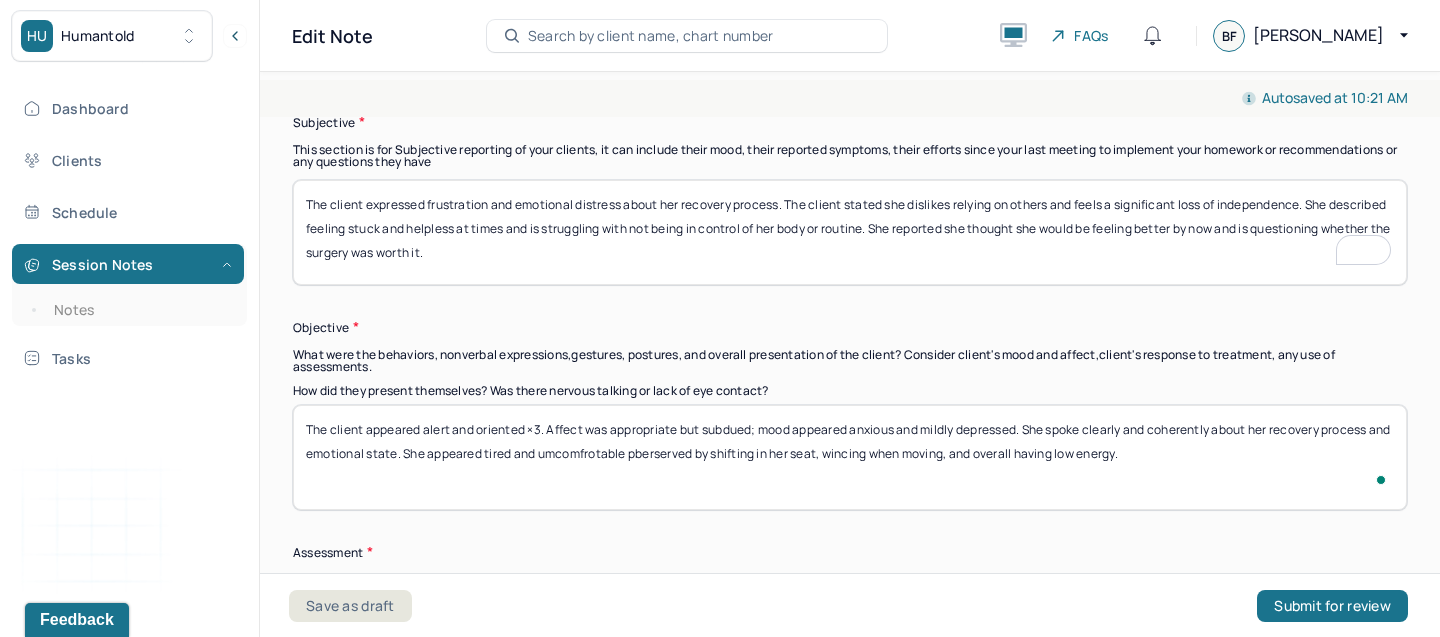 type on "The client appeared alert and oriented ×3. Affect was appropriate but subdued; mood appeared anxious and mildly depressed. She spoke clearly and coherently about her recovery process and emotional state. She appeared tired and umcomfrotable pberserved by shifting in her seat, wincing when moving, and overall having low energy." 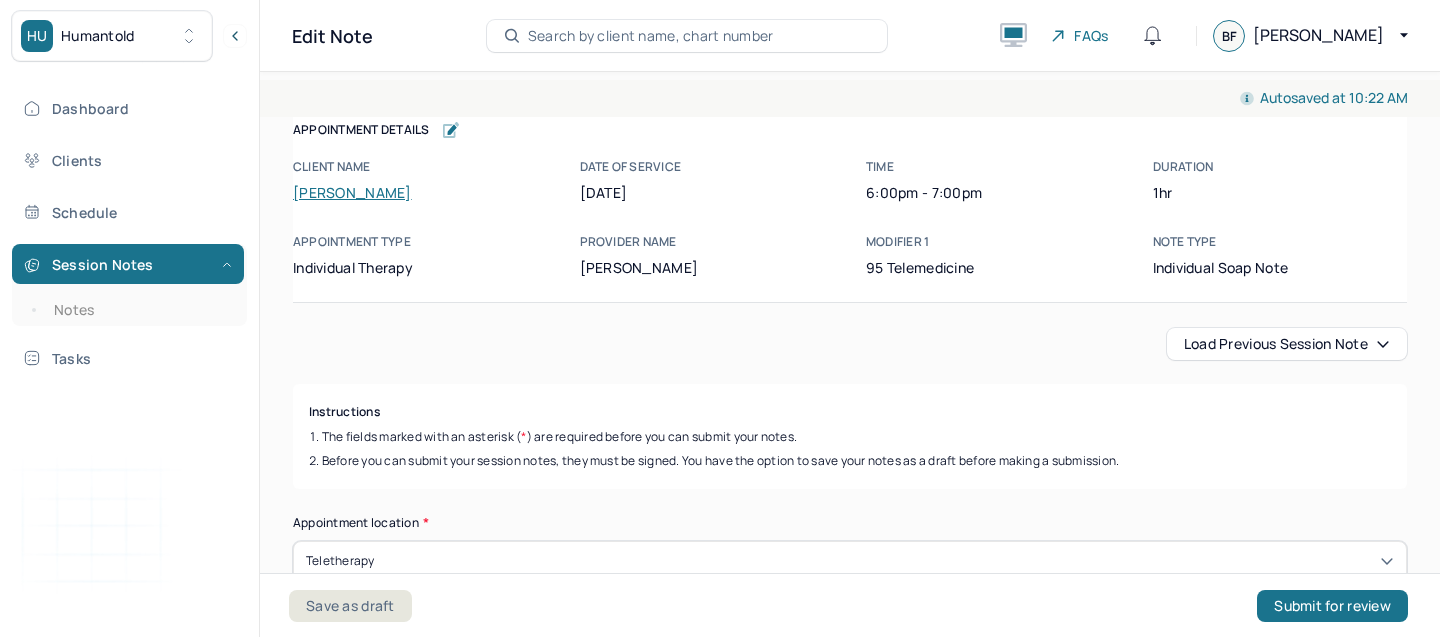 scroll, scrollTop: 0, scrollLeft: 0, axis: both 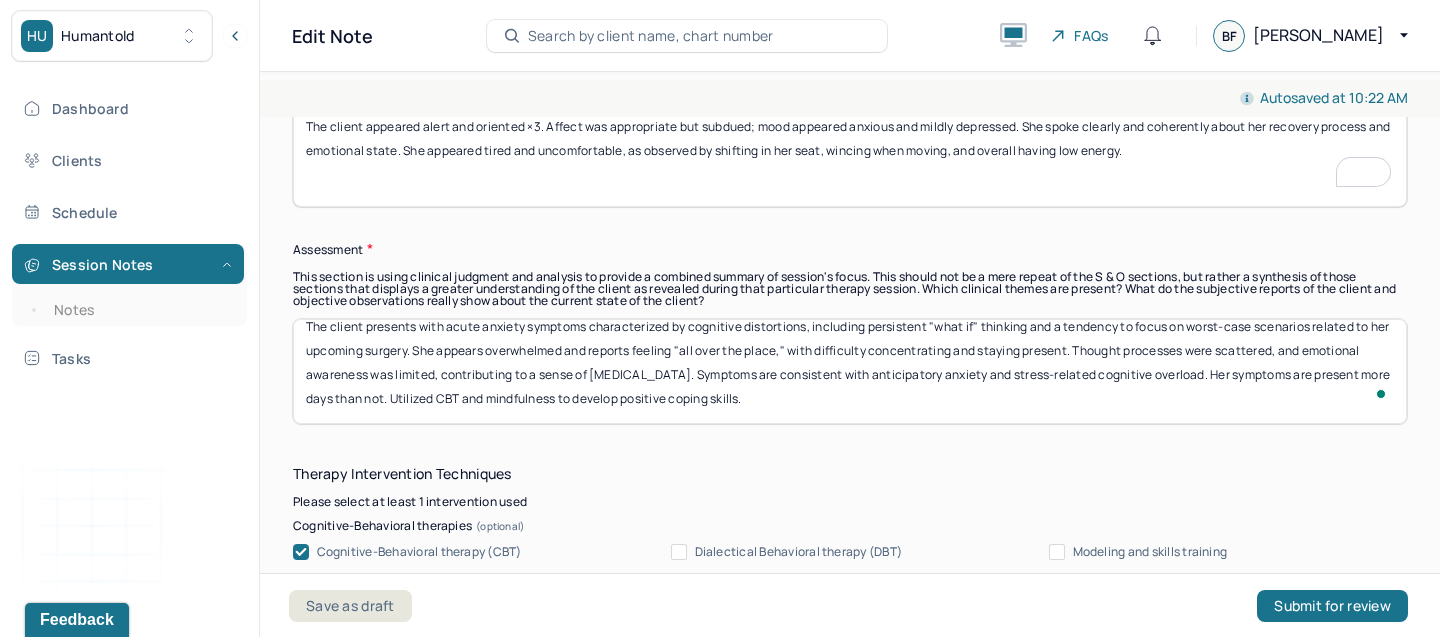 type on "The client appeared alert and oriented ×3. Affect was appropriate but subdued; mood appeared anxious and mildly depressed. She spoke clearly and coherently about her recovery process and emotional state. She appeared tired and uncomfortable, as observed by shifting in her seat, wincing when moving, and overall having low energy." 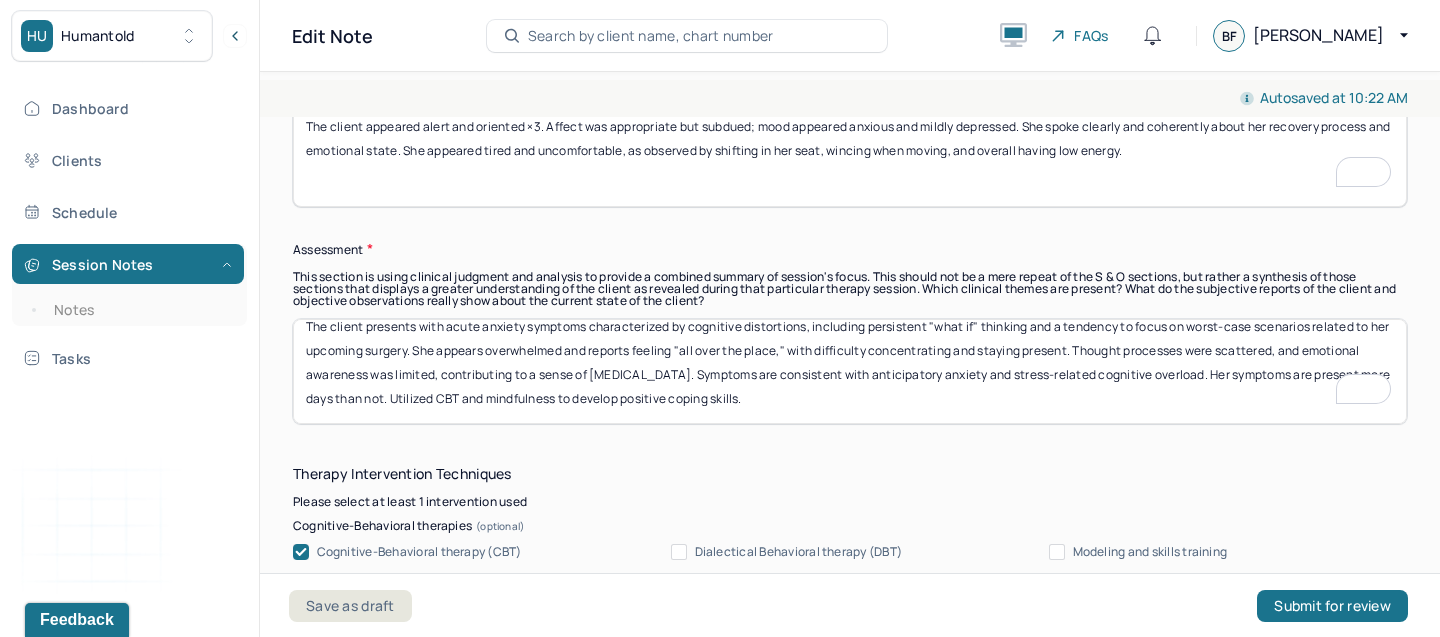 click on "The client presents with acute anxiety symptoms characterized by cognitive distortions, including persistent "what if" thinking and a tendency to focus on worst-case scenarios related to her upcoming surgery. She appears overwhelmed and reports feeling "all over the place," with difficulty concentrating and staying present. Thought processes were scattered, and emotional awareness was limited, contributing to a sense of [MEDICAL_DATA]. Symptoms are consistent with anticipatory anxiety and stress-related cognitive overload. Her symptoms are present more days than not. Utilized CBT and mindfulness to develop positive coping skills." at bounding box center [850, 371] 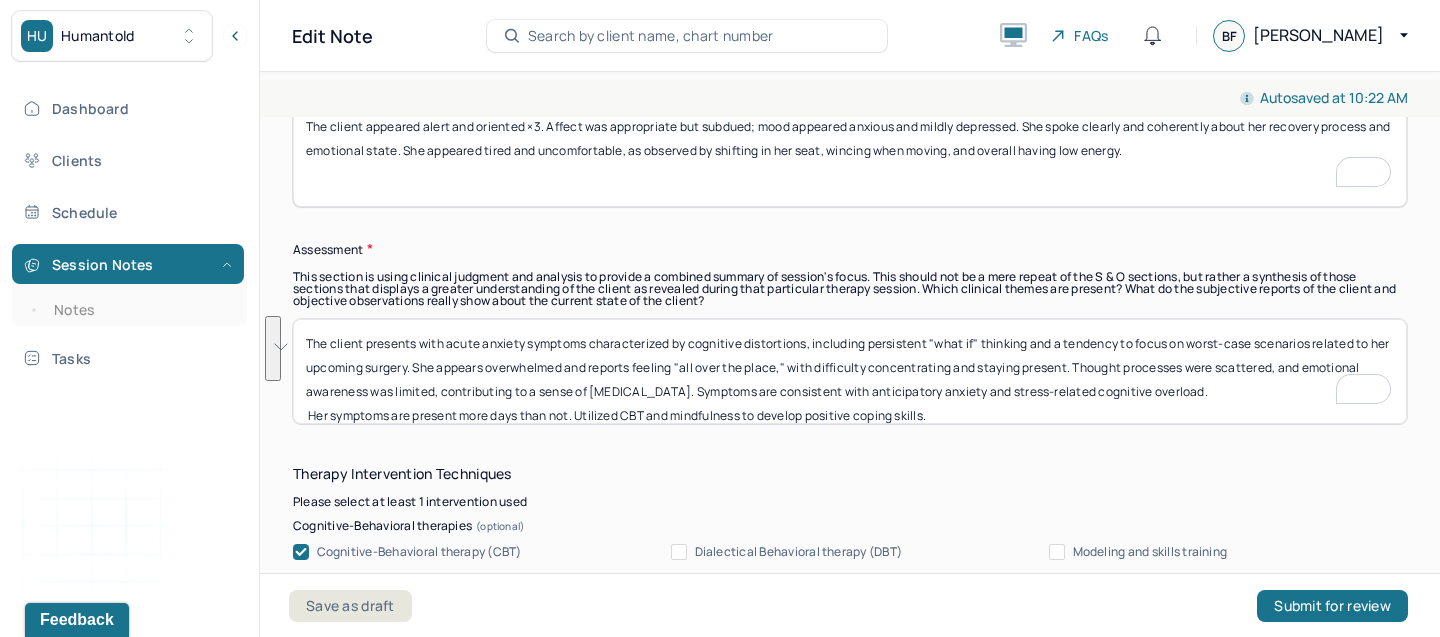 drag, startPoint x: 1266, startPoint y: 347, endPoint x: 698, endPoint y: 277, distance: 572.2971 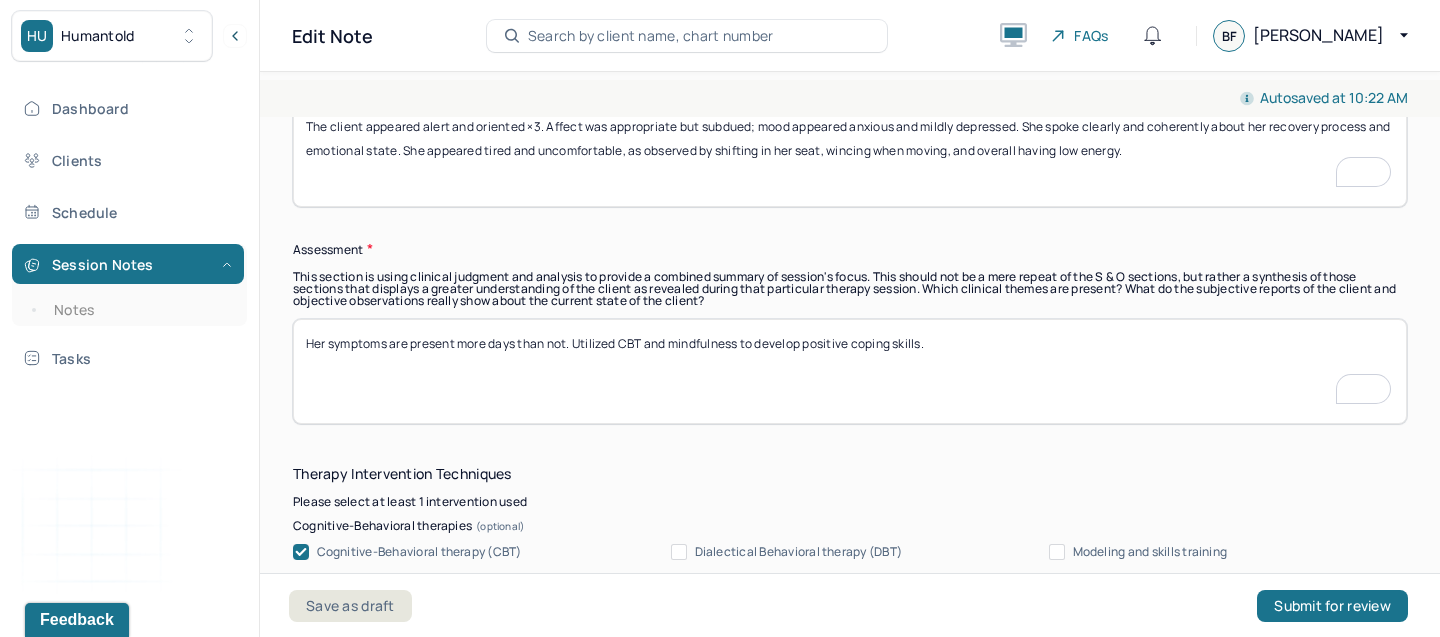 paste on "Client is presenting with symptoms of anxiety related to her post-surgical recovery, particularly around perceived loss of independence and control. She expresses worry about the pace of her healing and frustration with needing help, which may reflect underlying cognitive distortions such as all-or-nothing thinking" 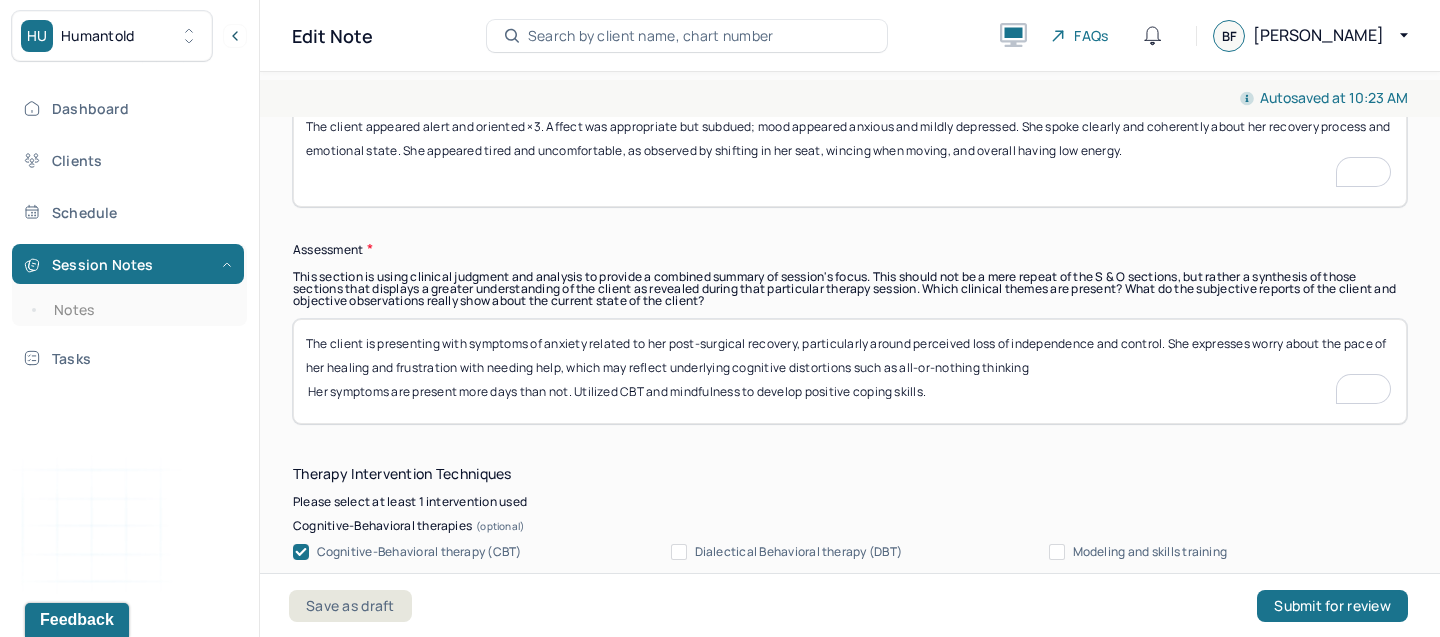 click on "Client is presenting with symptoms of anxiety related to her post-surgical recovery, particularly around perceived loss of independence and control. She expresses worry about the pace of her healing and frustration with needing help, which may reflect underlying cognitive distortions such as all-or-nothing thinking
Her symptoms are present more days than not. Utilized CBT and mindfulness to develop positive coping skills." at bounding box center [850, 371] 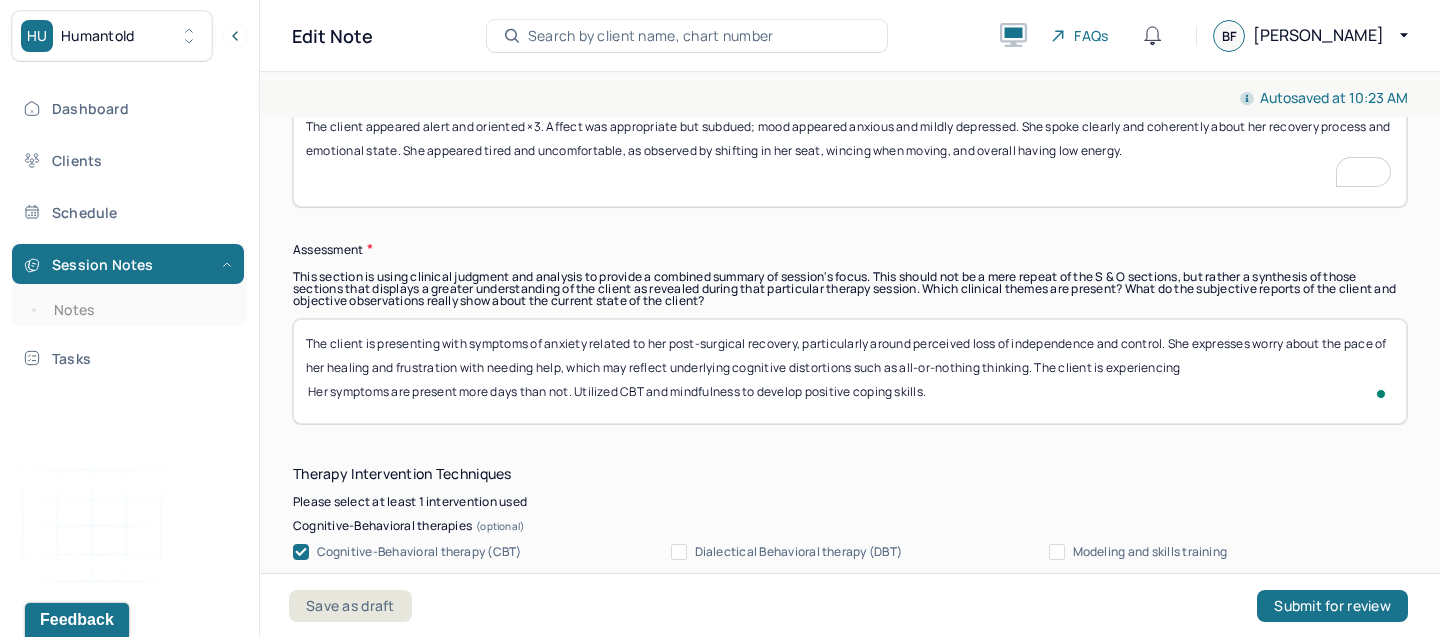 paste on "persistent worry, restlessness, and irritability tied to her circumstances." 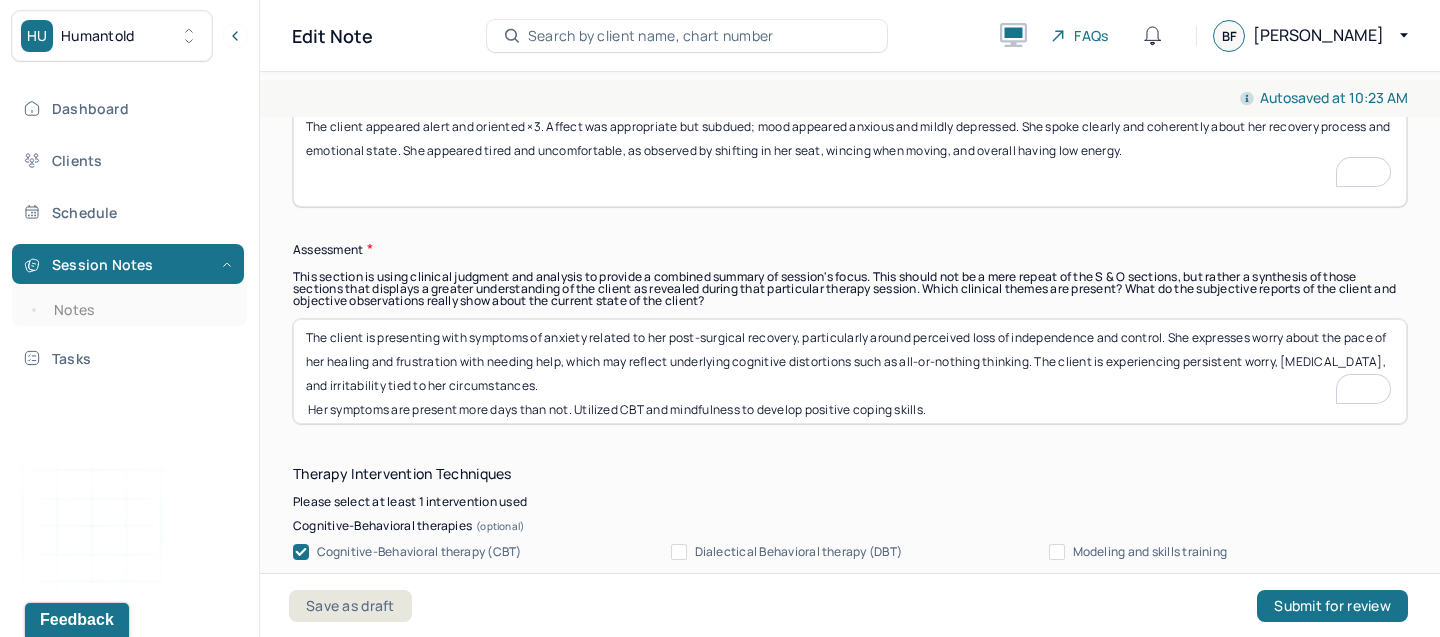 click on "The client is presenting with symptoms of anxiety related to her post-surgical recovery, particularly around perceived loss of independence and control. She expresses worry about the pace of her healing and frustration with needing help, which may reflect underlying cognitive distortions such as all-or-nothing thinking.
Her symptoms are present more days than not. Utilized CBT and mindfulness to develop positive coping skills." at bounding box center (850, 371) 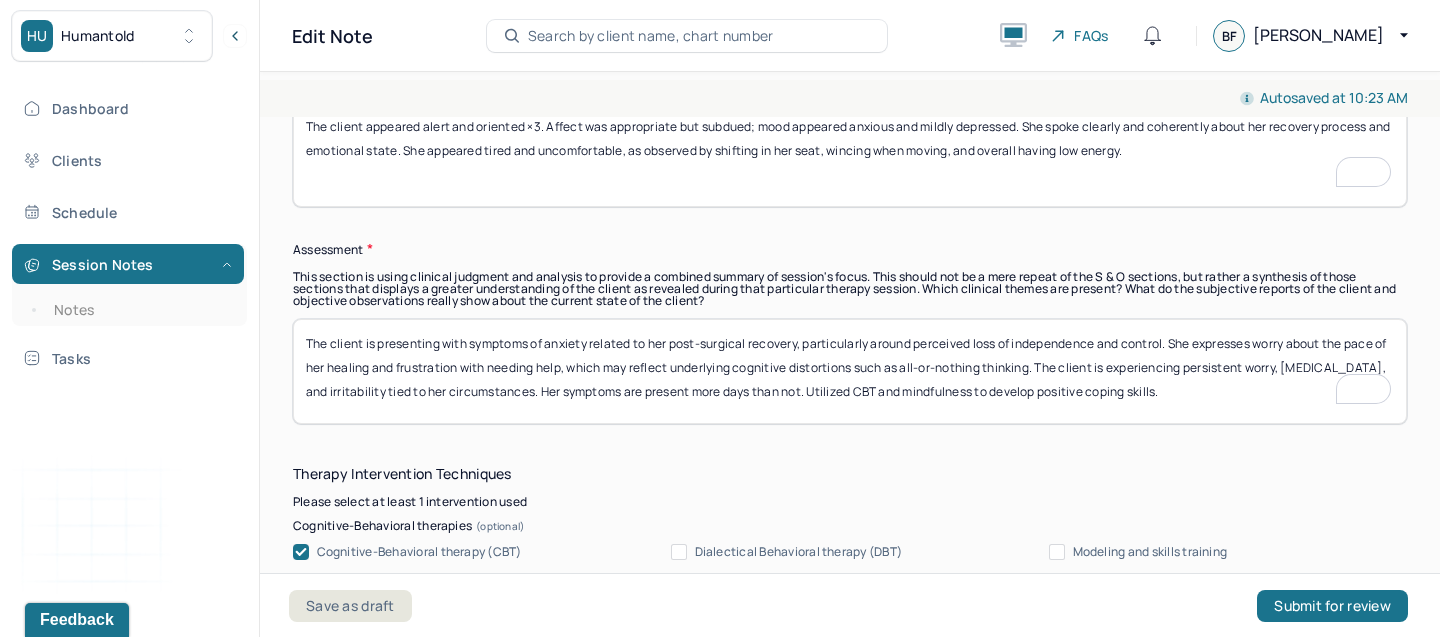 type on "The client is presenting with symptoms of anxiety related to her post-surgical recovery, particularly around perceived loss of independence and control. She expresses worry about the pace of her healing and frustration with needing help, which may reflect underlying cognitive distortions such as all-or-nothing thinking. The client is experiencing persistent worry, restlessness, and irritability tied to her circumstances. Her symptoms are present more days than not. Utilized CBT and mindfulness to develop positive coping skills." 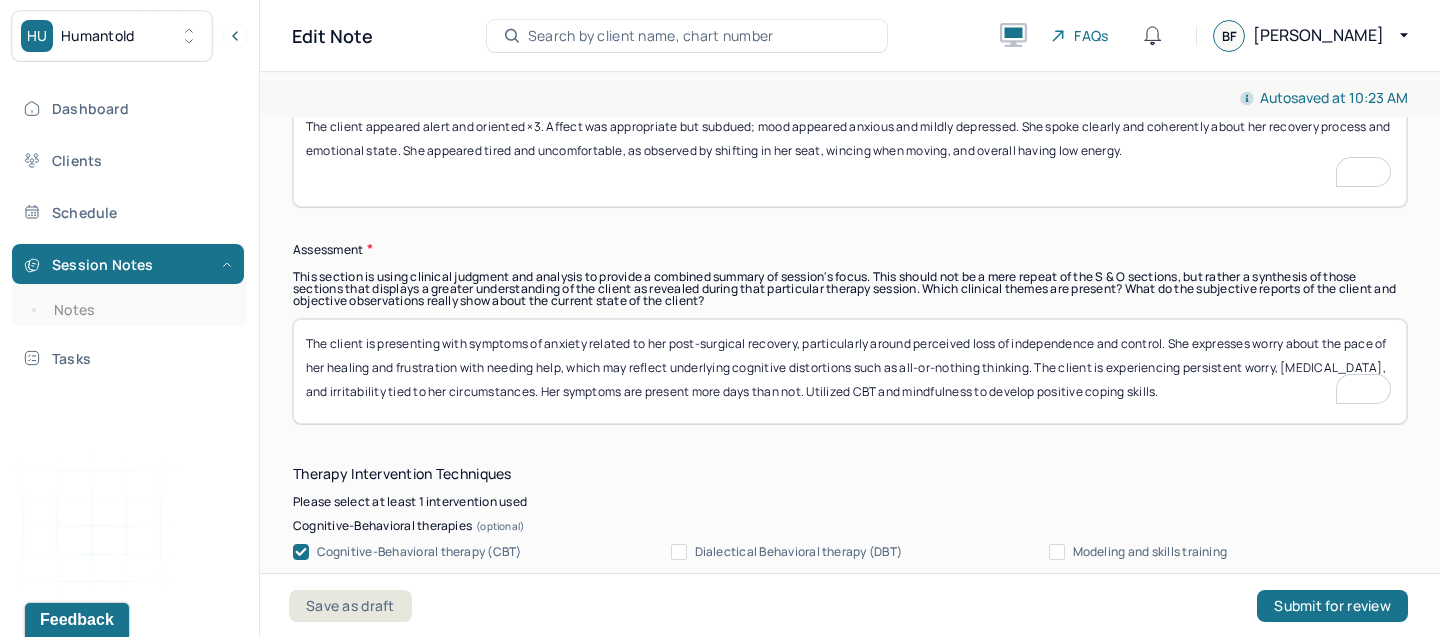 scroll, scrollTop: 16, scrollLeft: 0, axis: vertical 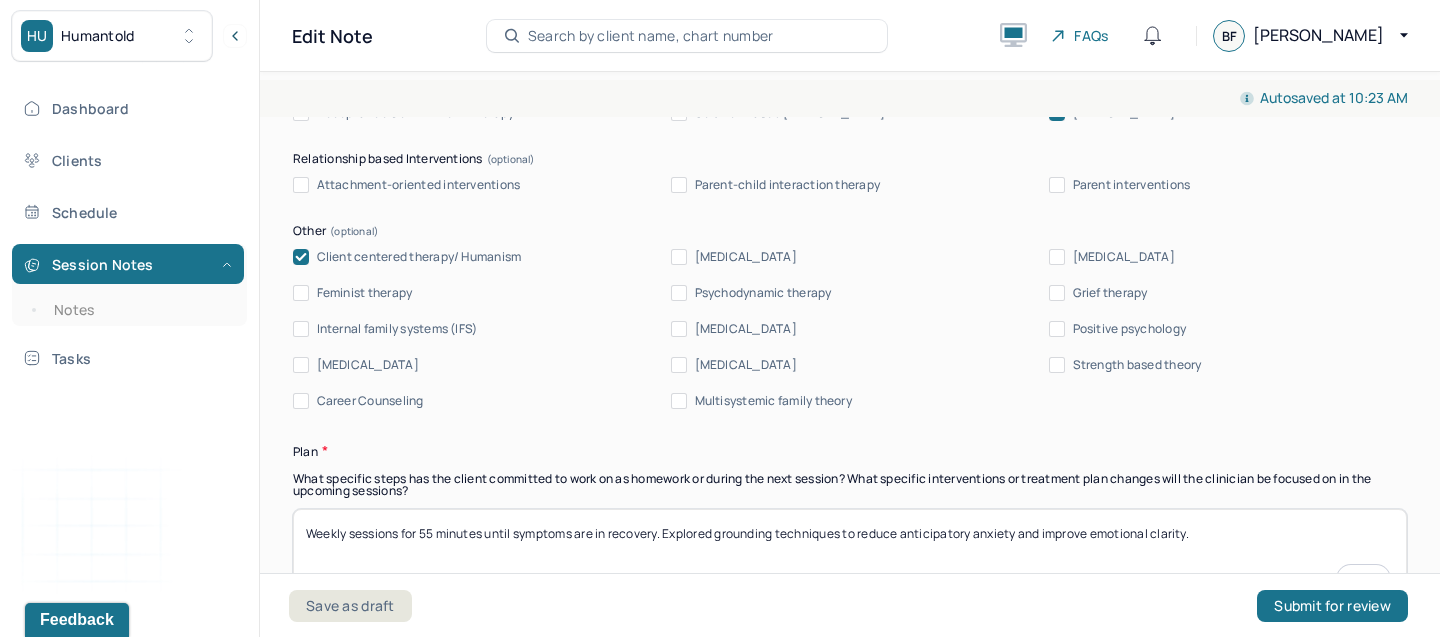 drag, startPoint x: 668, startPoint y: 517, endPoint x: 1213, endPoint y: 551, distance: 546.0595 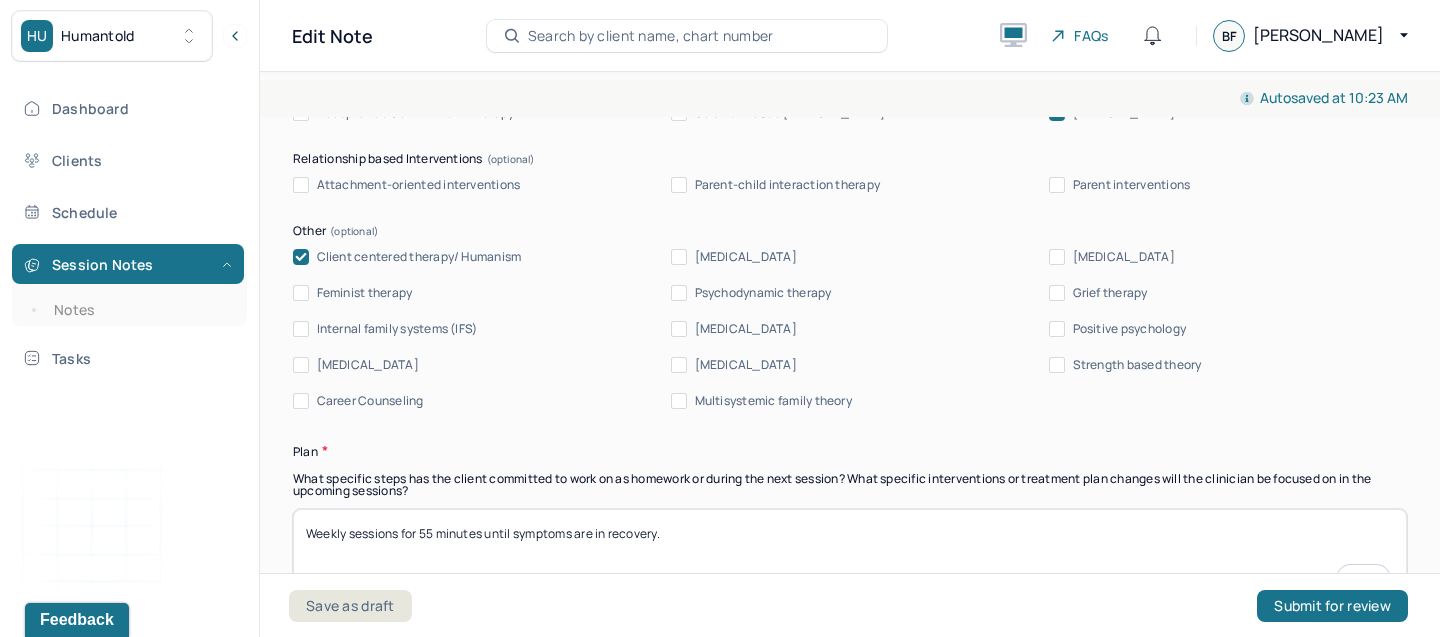 paste on "Continue supportive therapy to validate feelings and promote adaptive coping strategies." 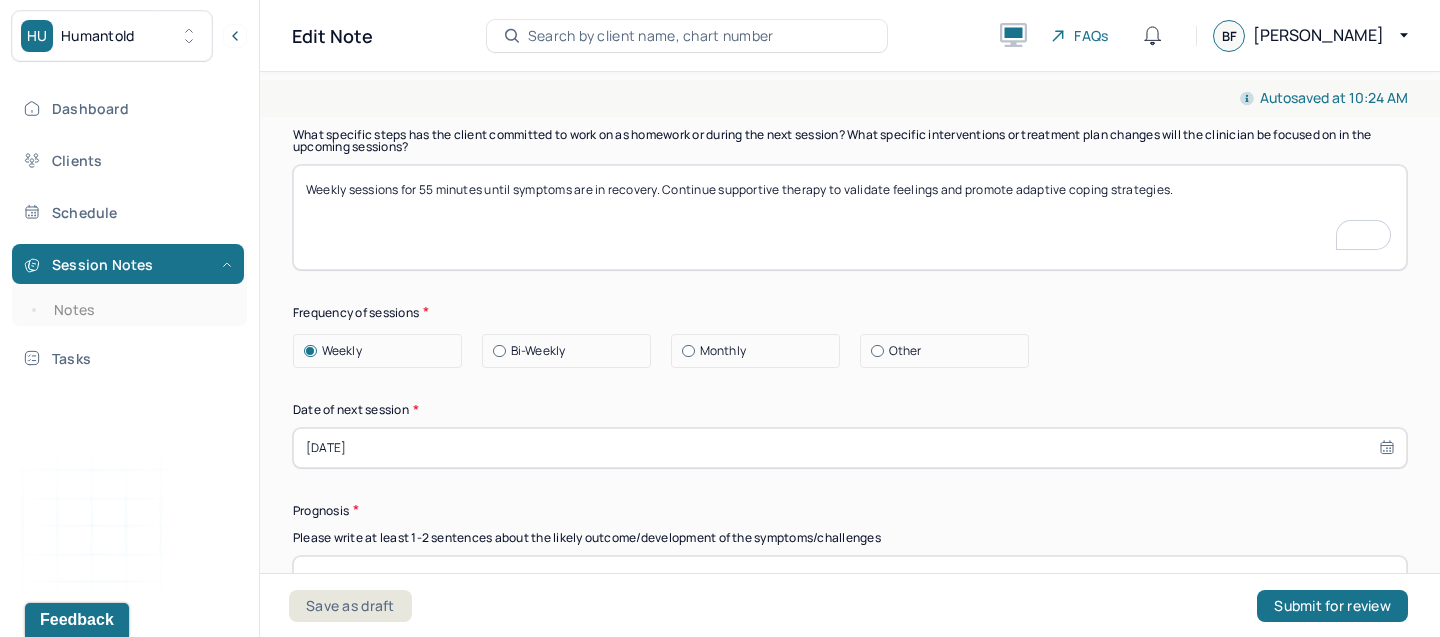 type on "Weekly sessions for 55 minutes until symptoms are in recovery. Continue supportive therapy to validate feelings and promote adaptive coping strategies." 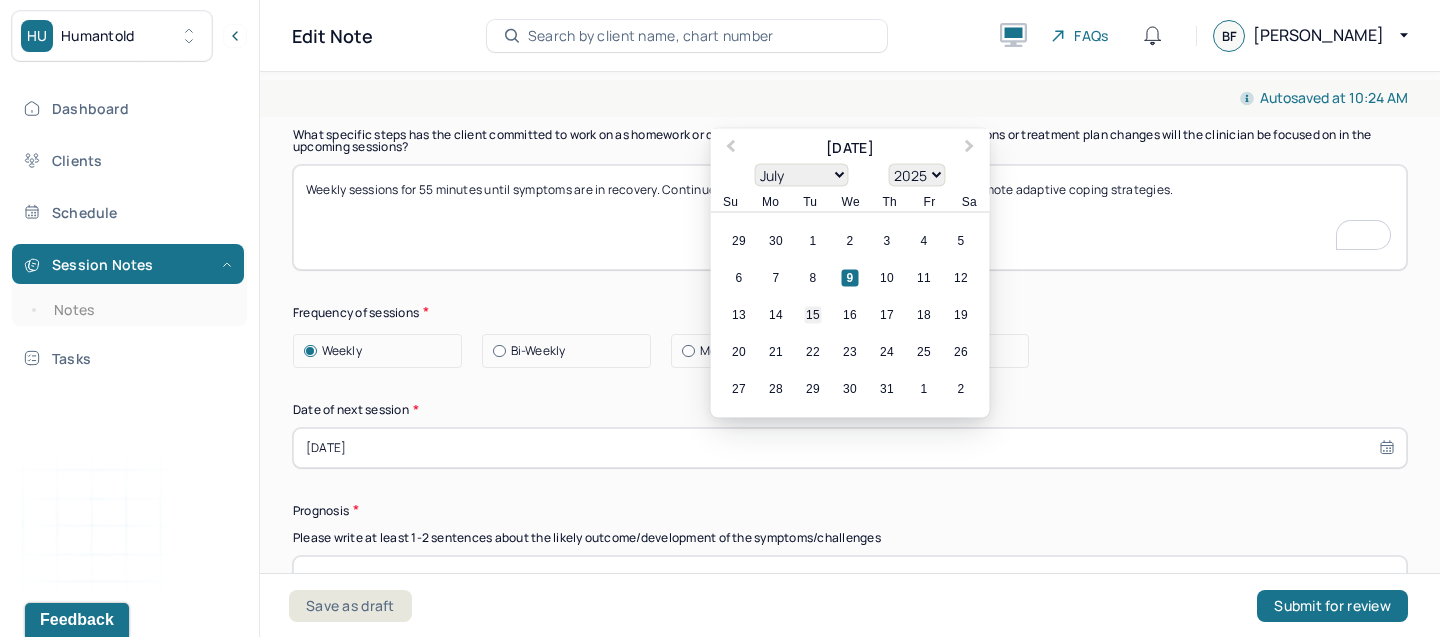 click on "15" at bounding box center (813, 314) 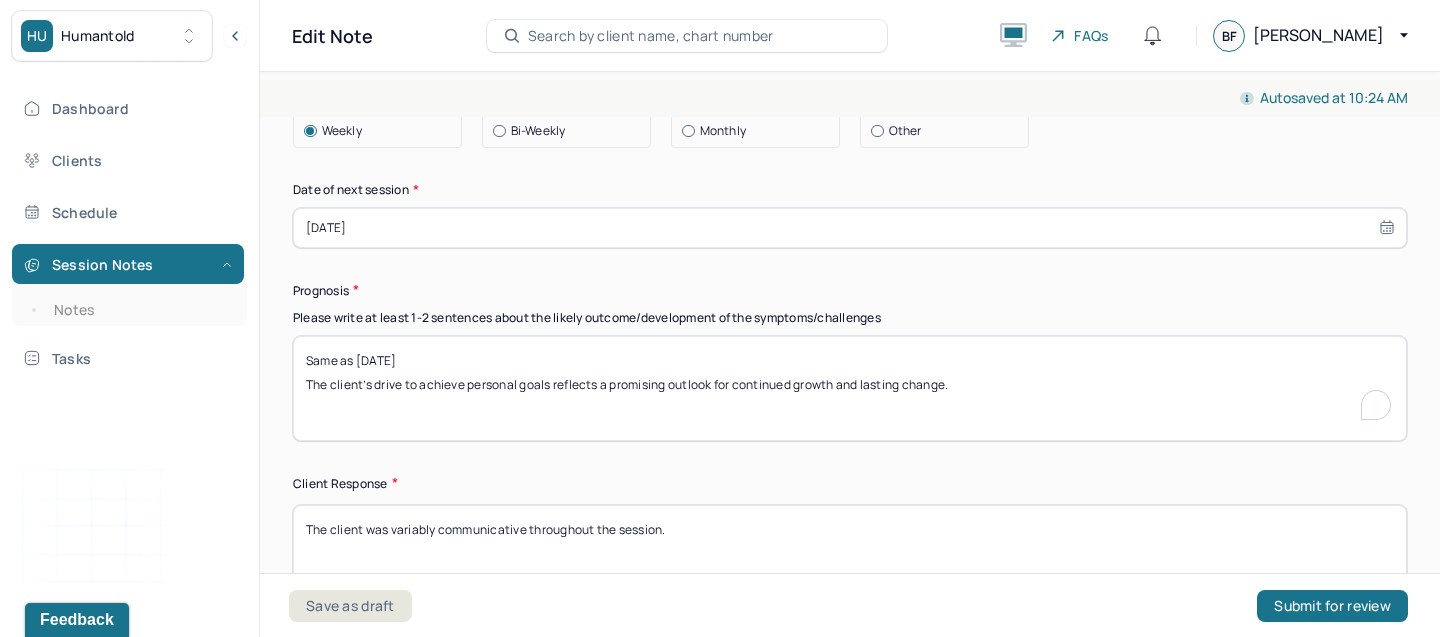 click on "Same as [DATE]
The client’s drive to achieve personal goals reflects a promising outlook for continued growth and lasting change." at bounding box center [850, 388] 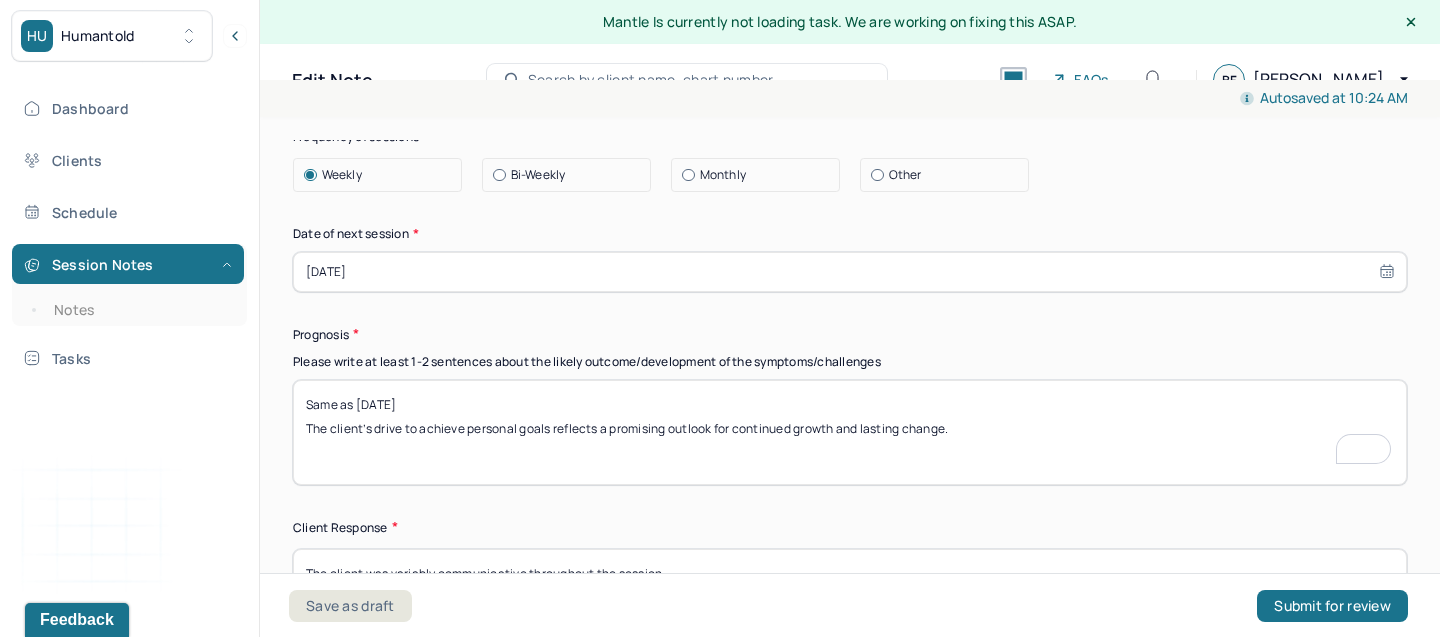 type on "Same as 07/01/2025
The client’s drive to achieve personal goals reflects a promising outlook for continued growth and lasting change." 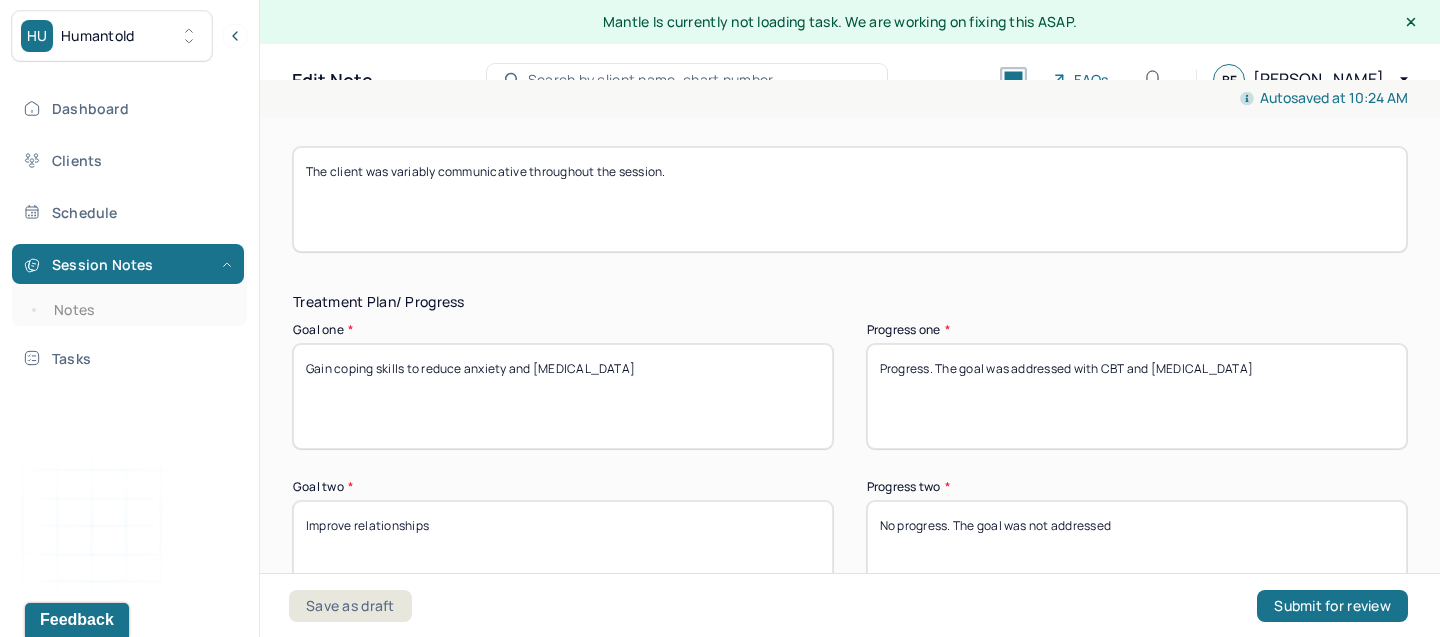 scroll, scrollTop: 3310, scrollLeft: 0, axis: vertical 